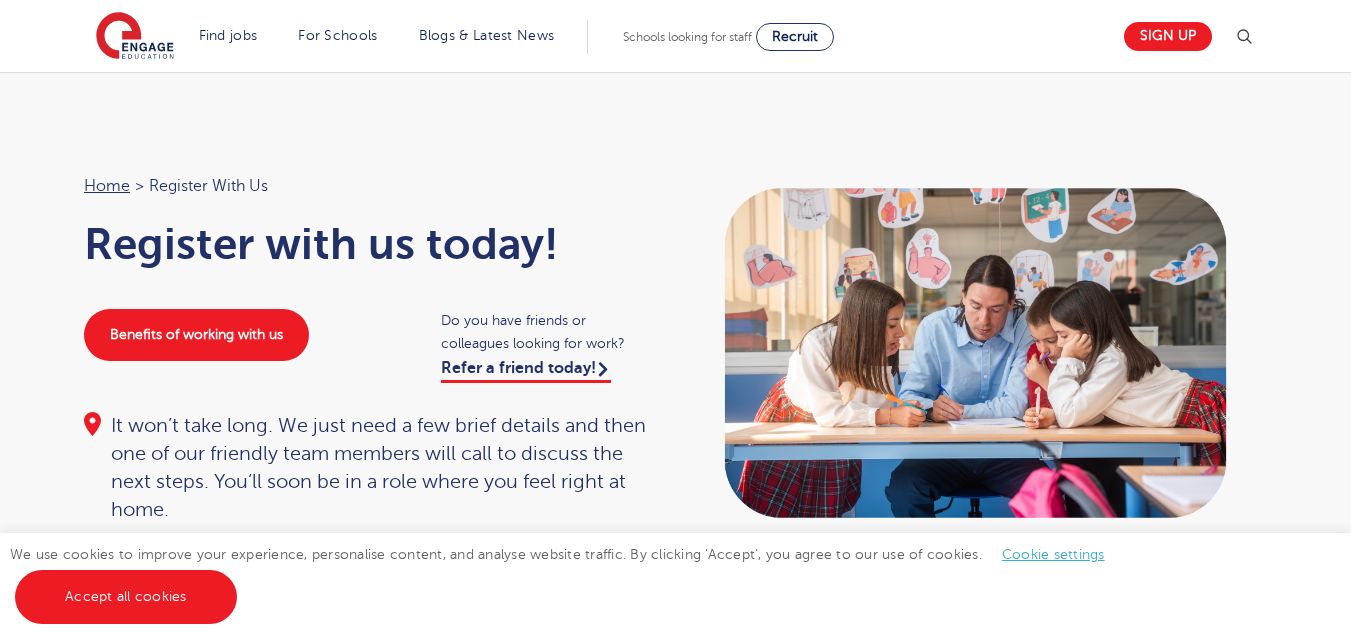 scroll, scrollTop: 0, scrollLeft: 0, axis: both 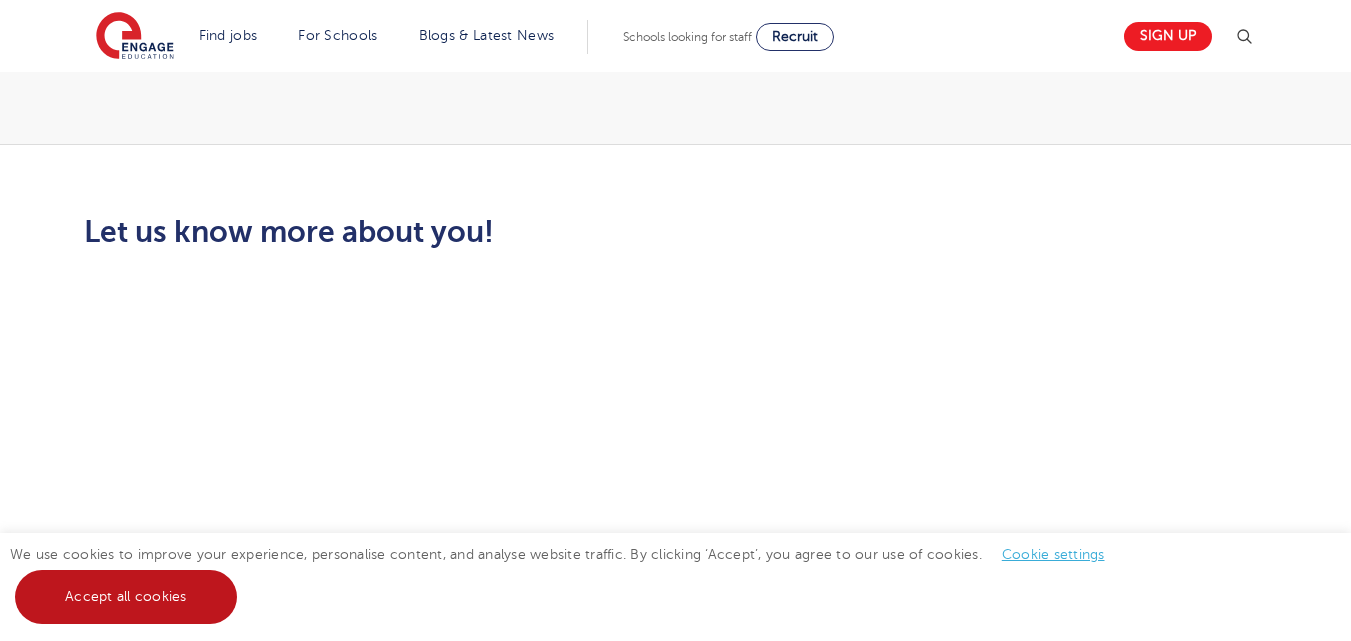 click on "Accept all cookies" at bounding box center (126, 597) 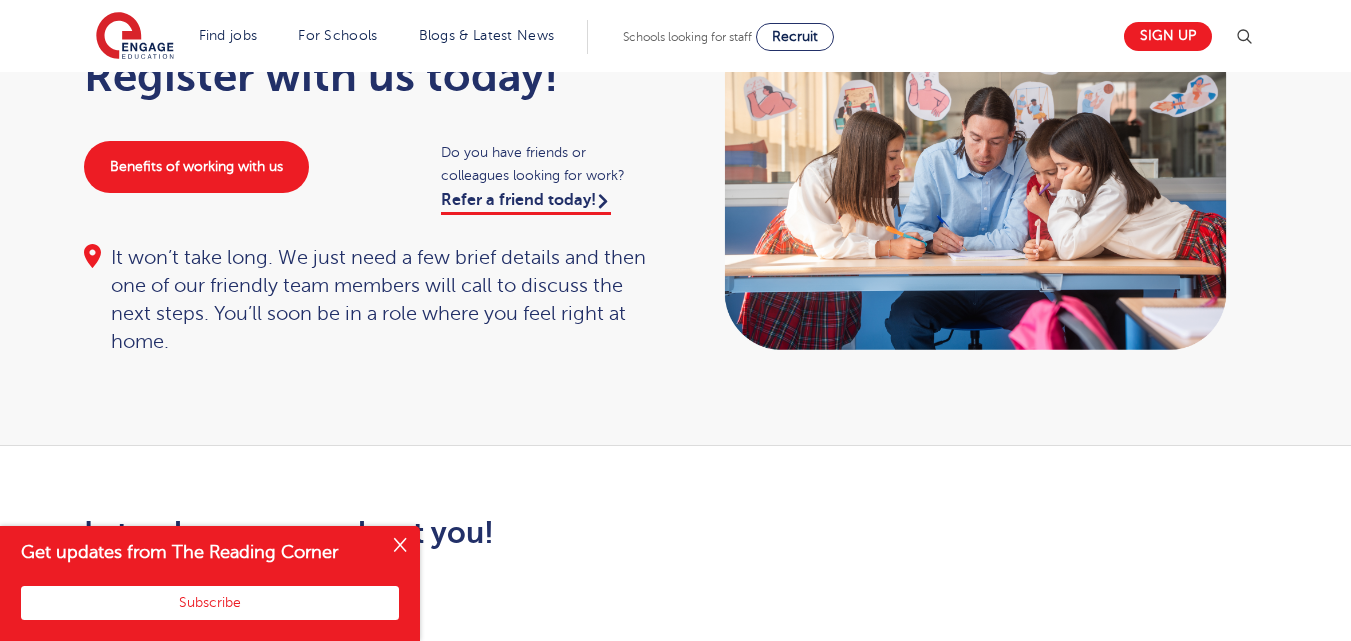 scroll, scrollTop: 0, scrollLeft: 0, axis: both 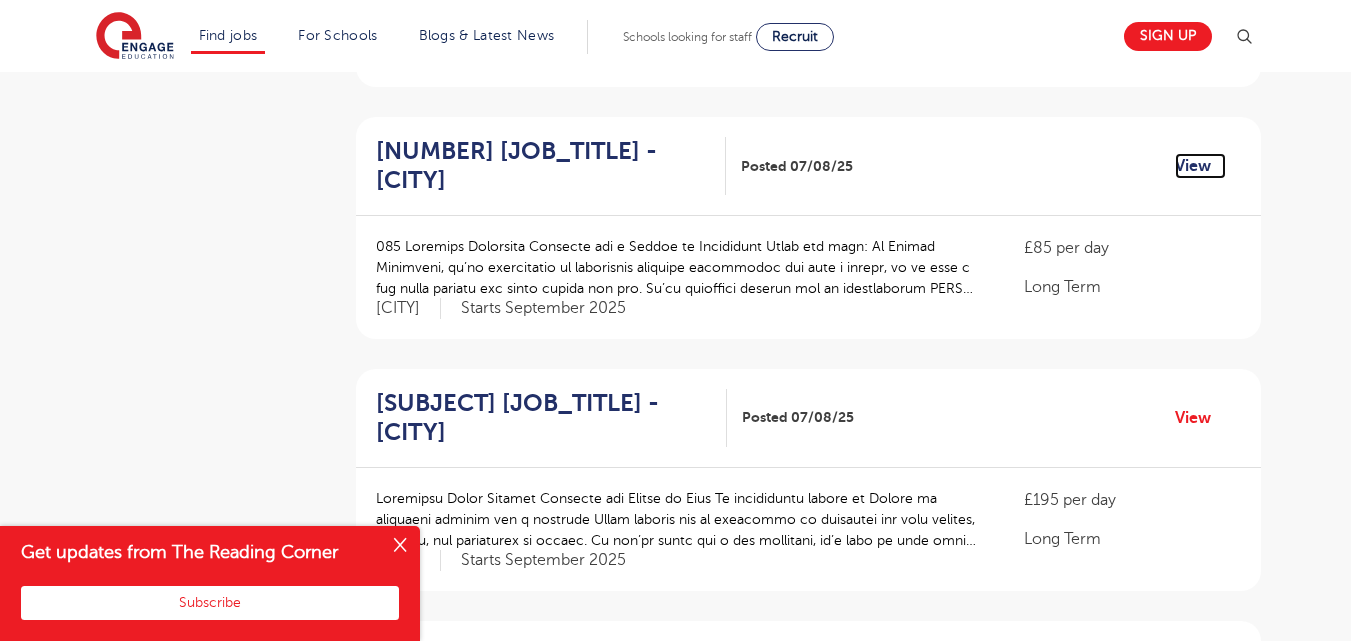click on "View" at bounding box center [1200, 166] 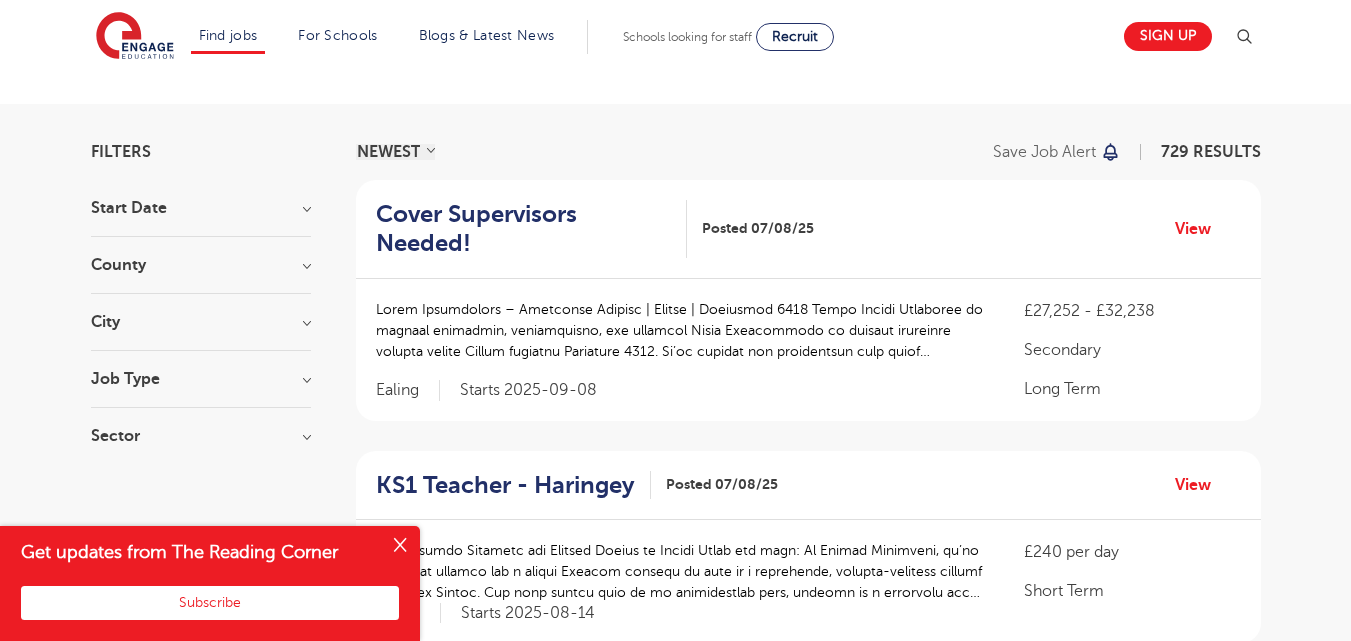 scroll, scrollTop: 99, scrollLeft: 0, axis: vertical 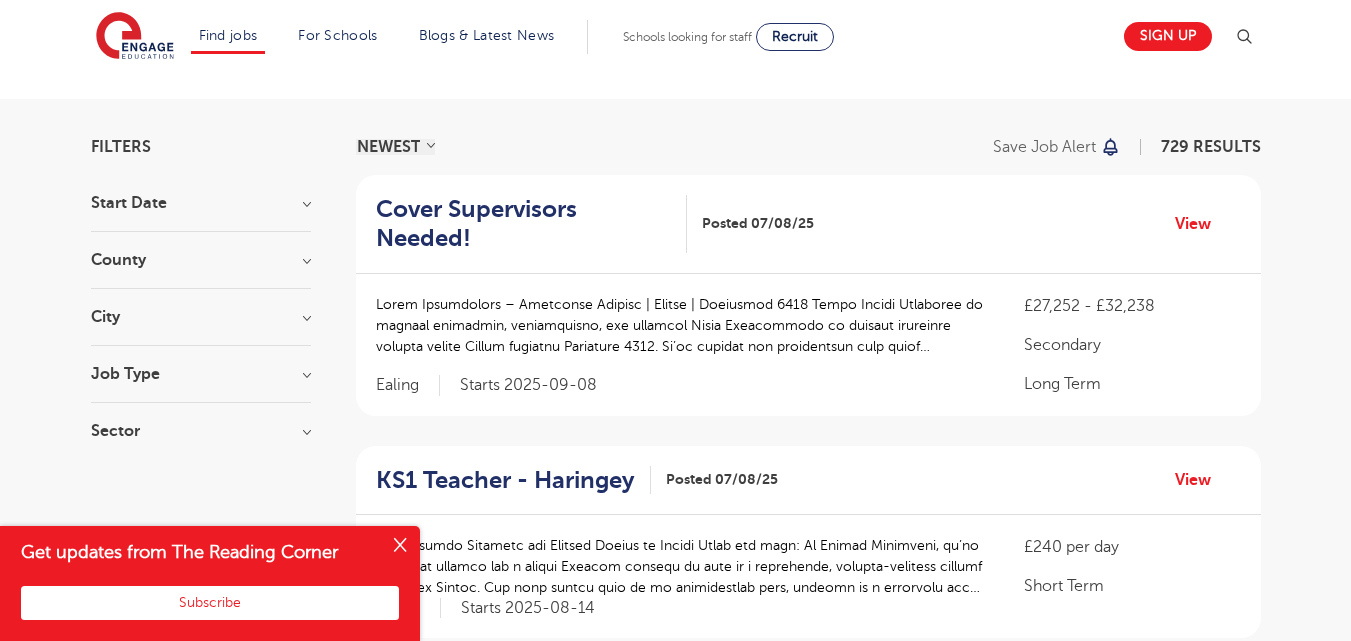 click on "Start Date" at bounding box center (201, 203) 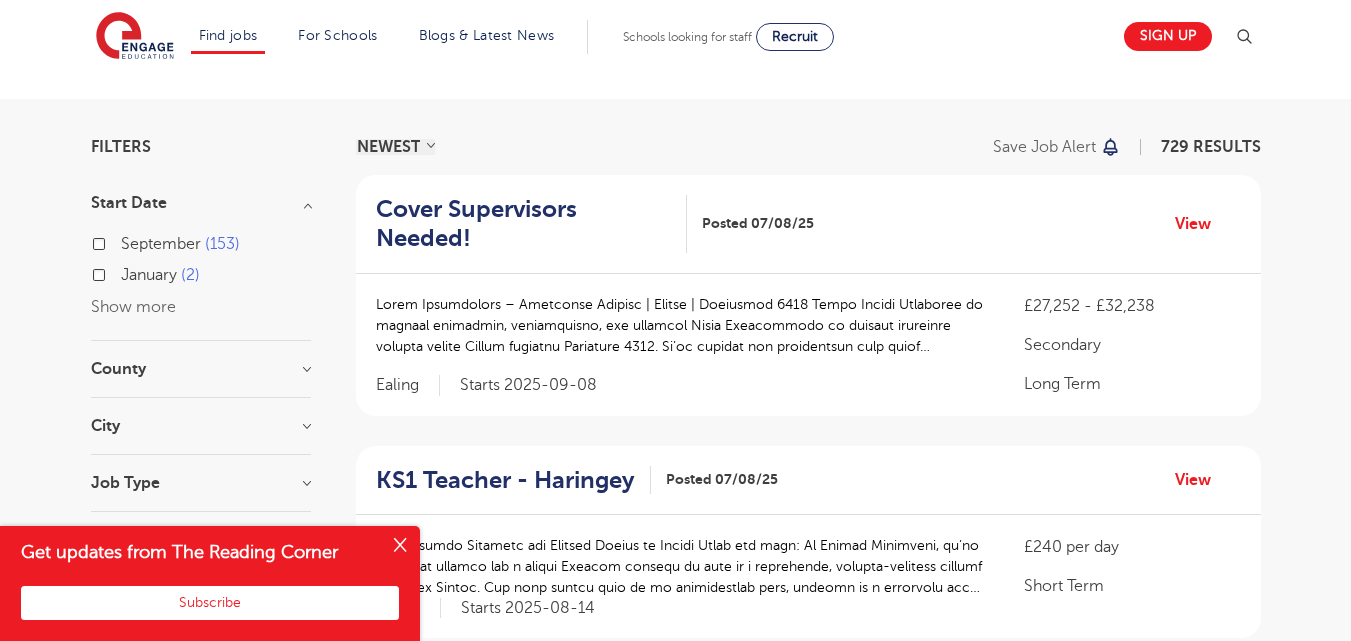 click on "September" at bounding box center (161, 244) 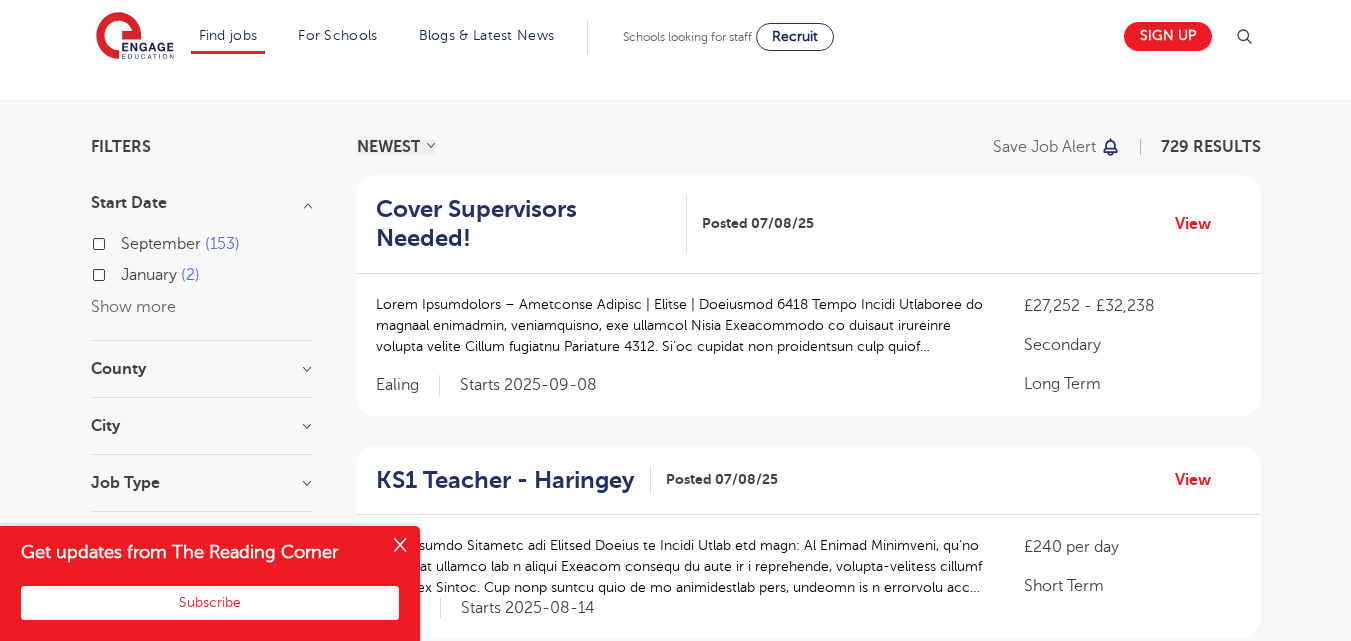 click on "September   153" at bounding box center (127, 241) 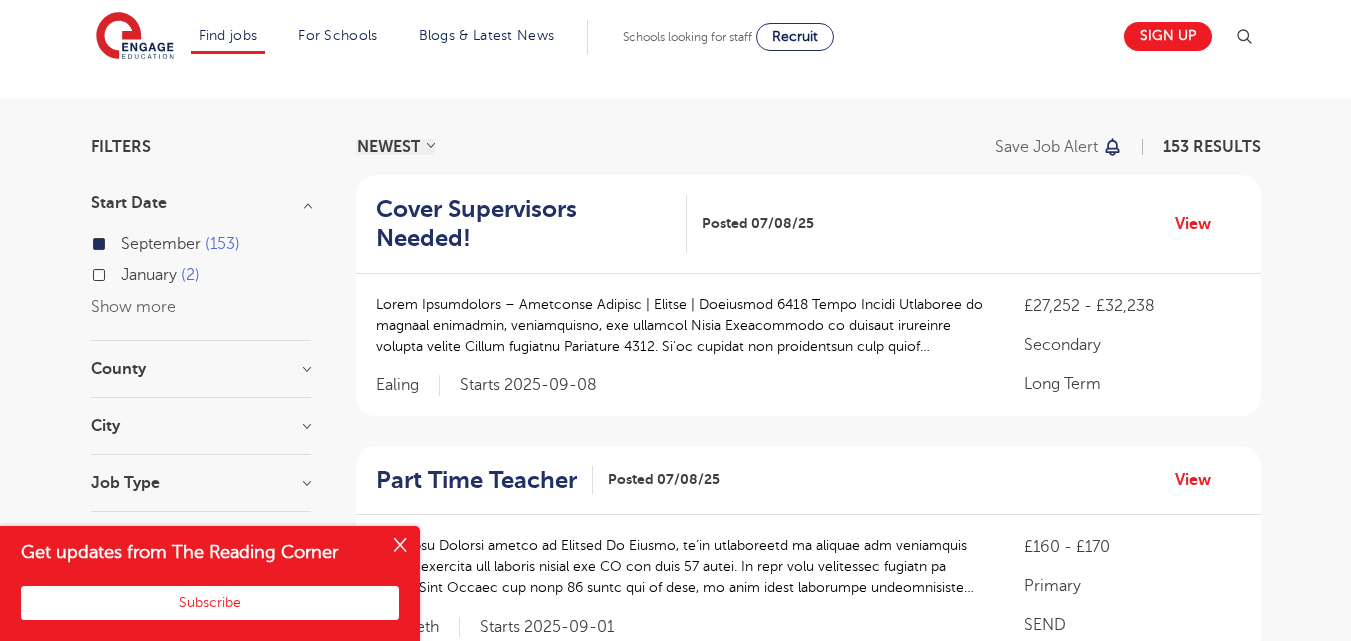 click on "September" at bounding box center [161, 244] 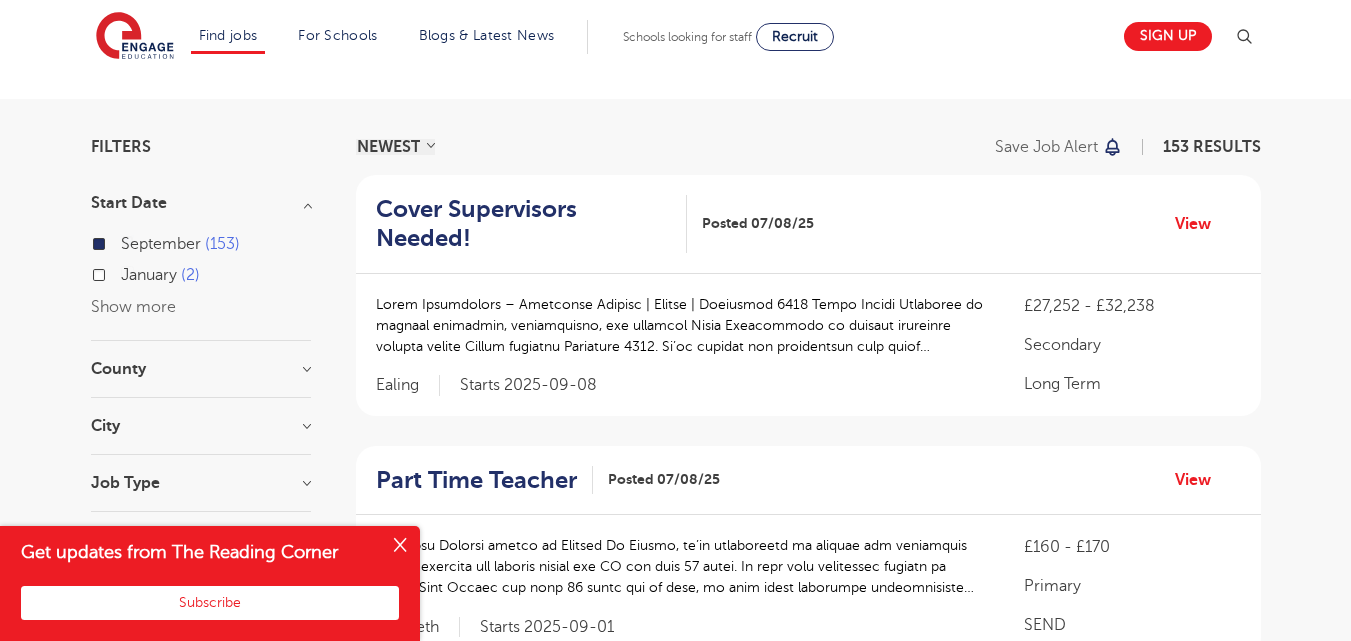 click on "September   153" at bounding box center (127, 241) 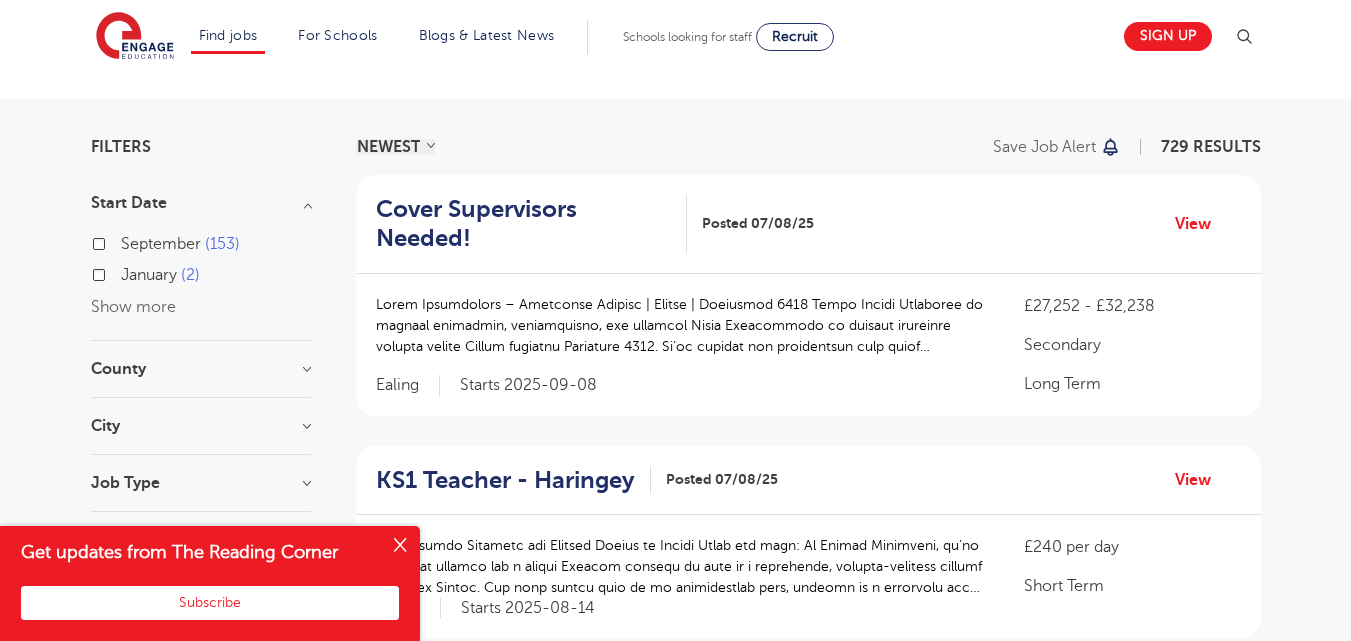 click on "County" at bounding box center (201, 369) 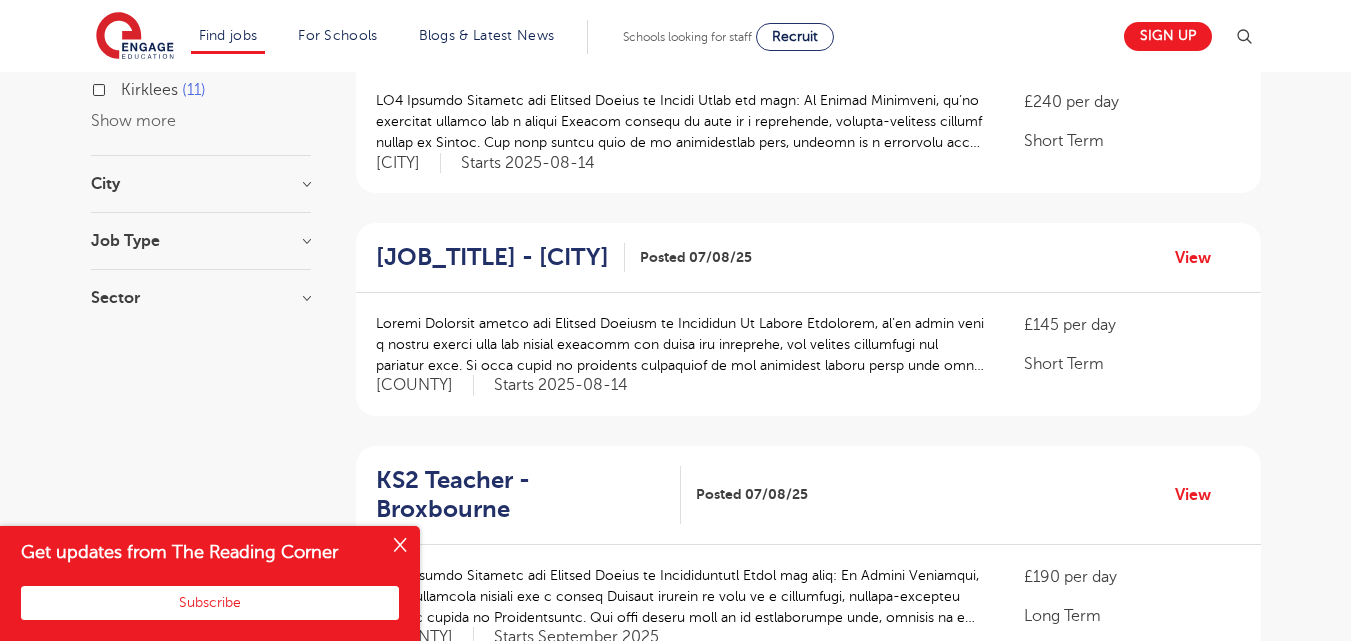 scroll, scrollTop: 561, scrollLeft: 0, axis: vertical 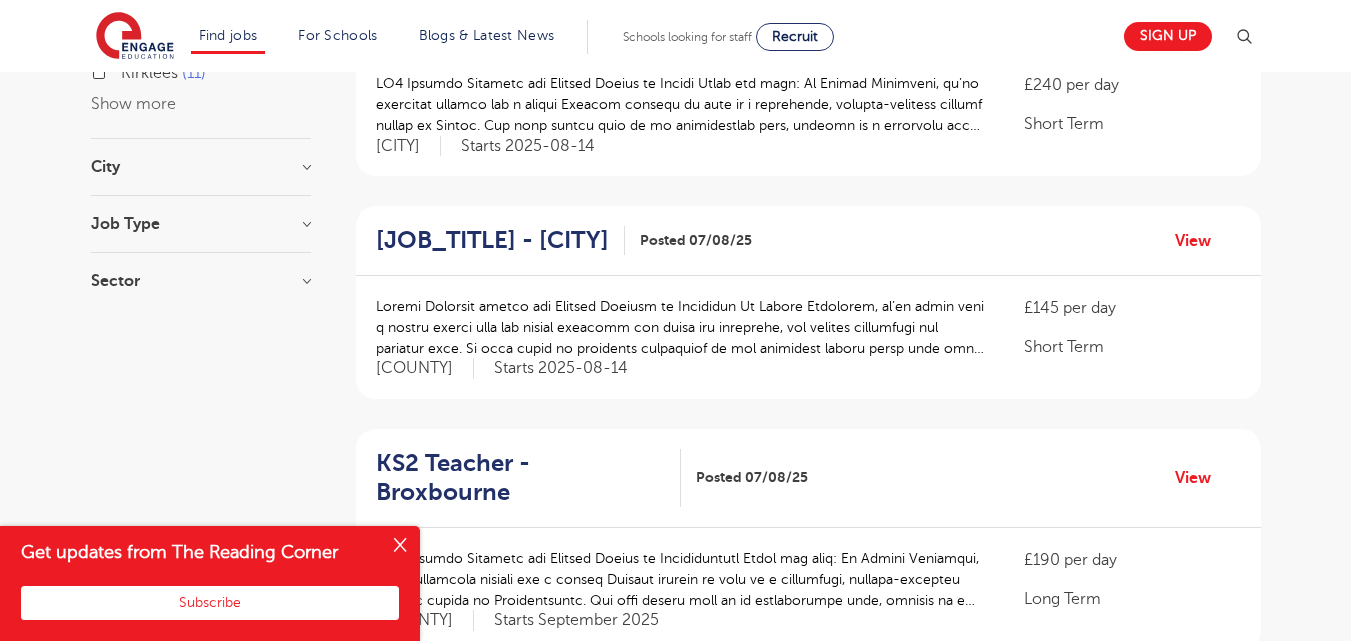 click on "City" at bounding box center (201, 167) 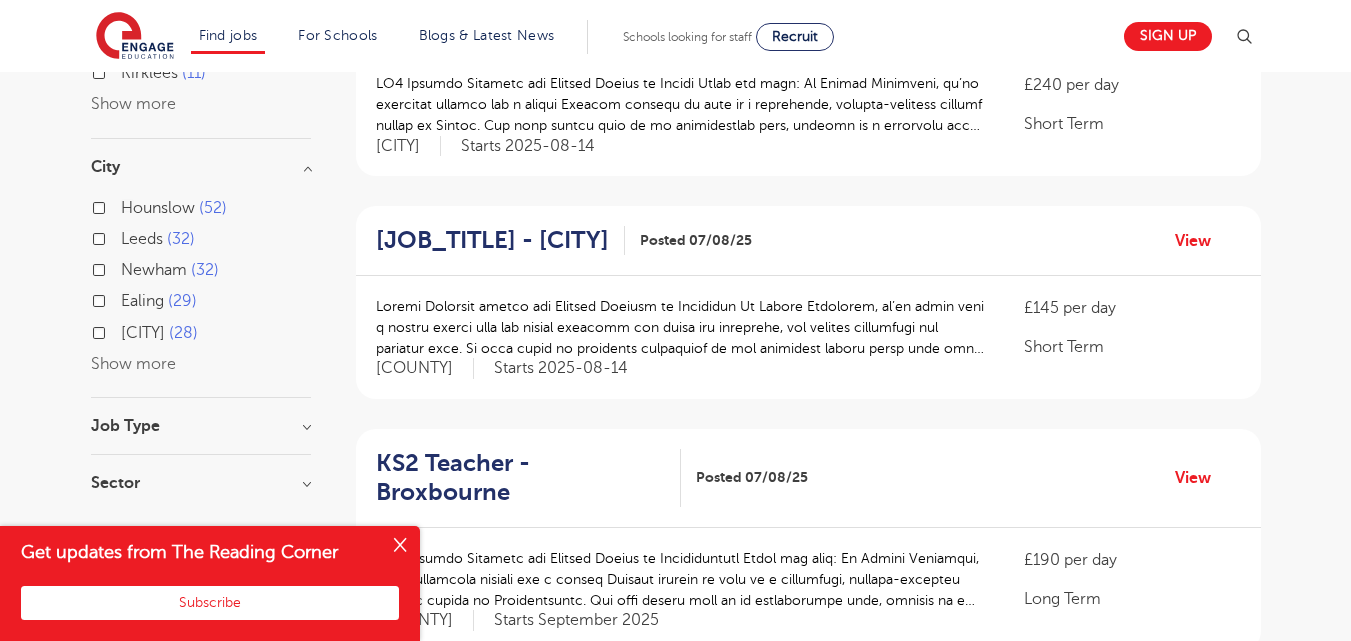 click on "Job Type     Long Term   104       Daily Supply   28       SEND   11       Permanent   10       Support Services   2" at bounding box center [201, 436] 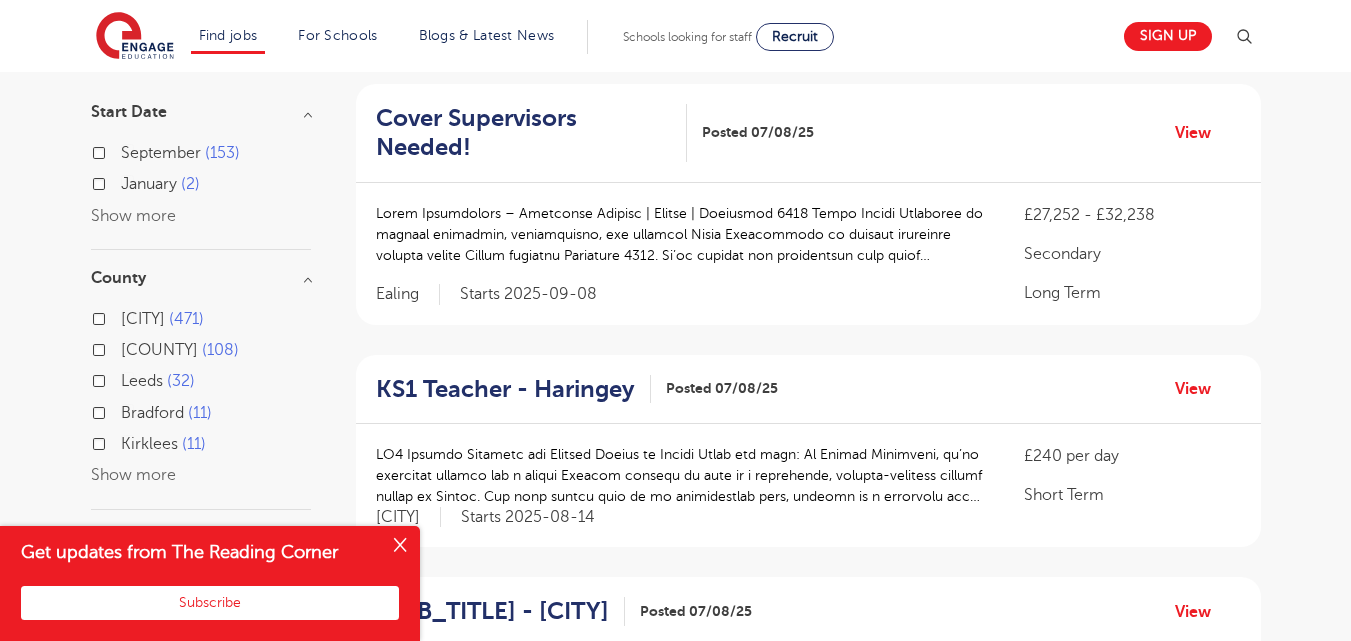 scroll, scrollTop: 156, scrollLeft: 0, axis: vertical 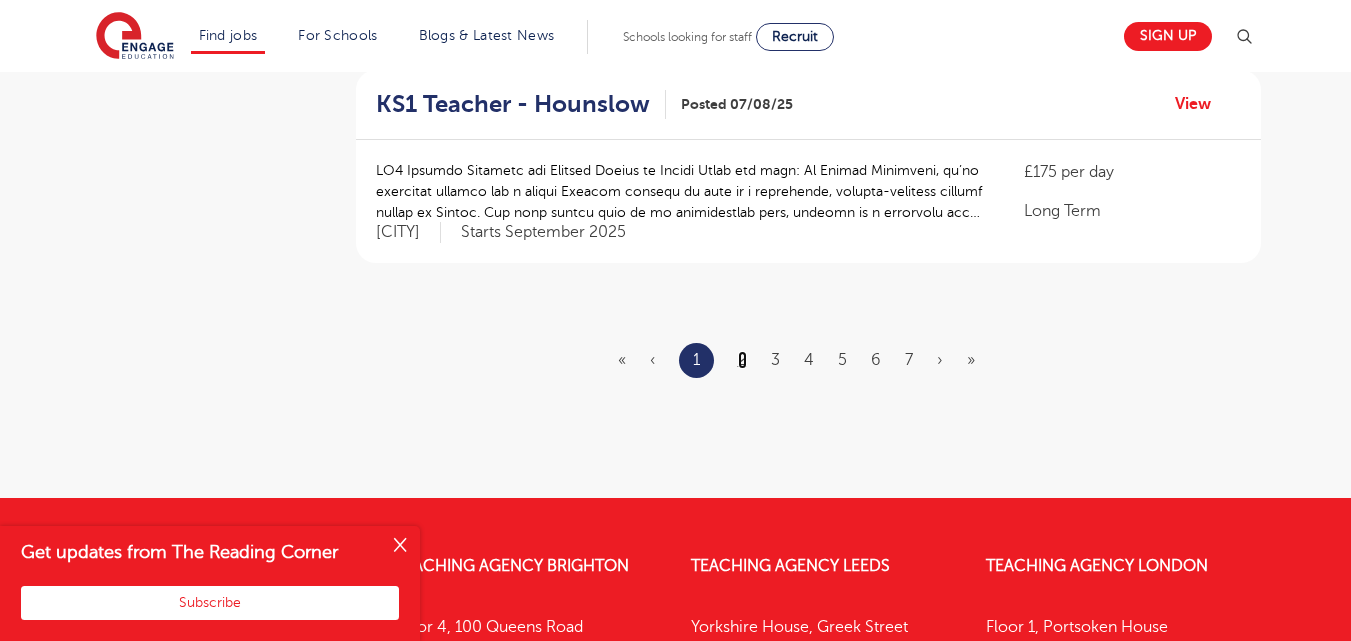 click on "2" at bounding box center [742, 360] 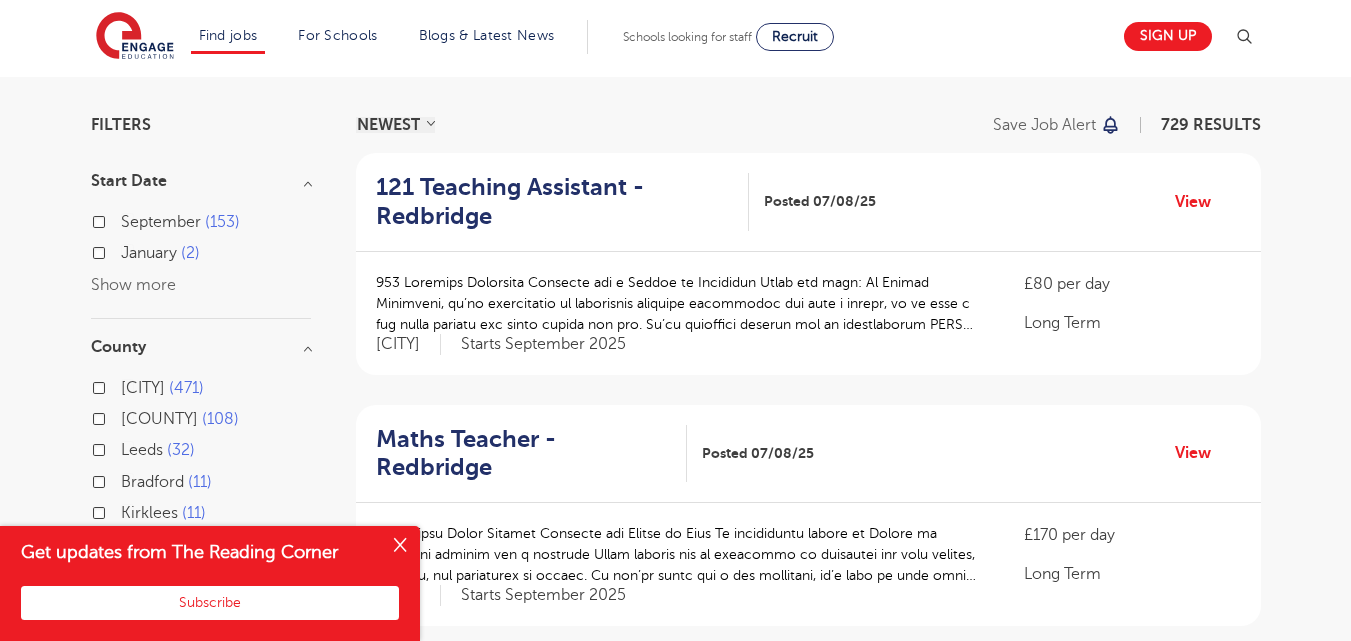 scroll, scrollTop: 0, scrollLeft: 0, axis: both 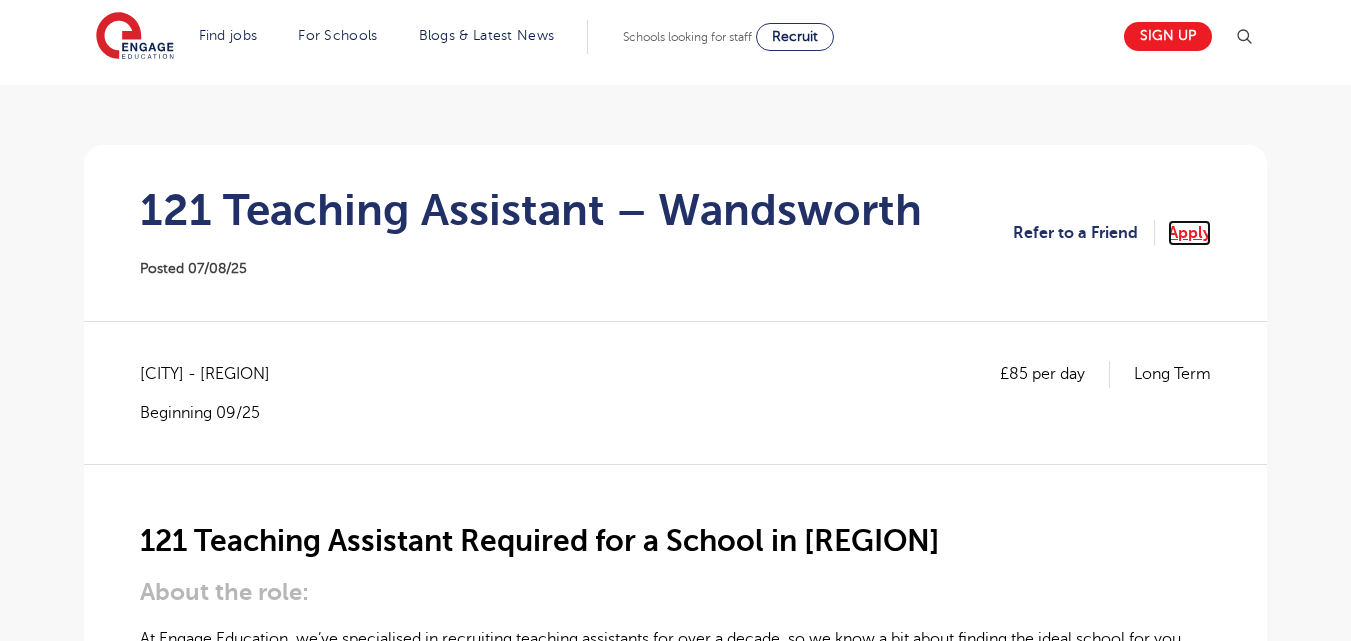 click on "Apply" at bounding box center (1189, 233) 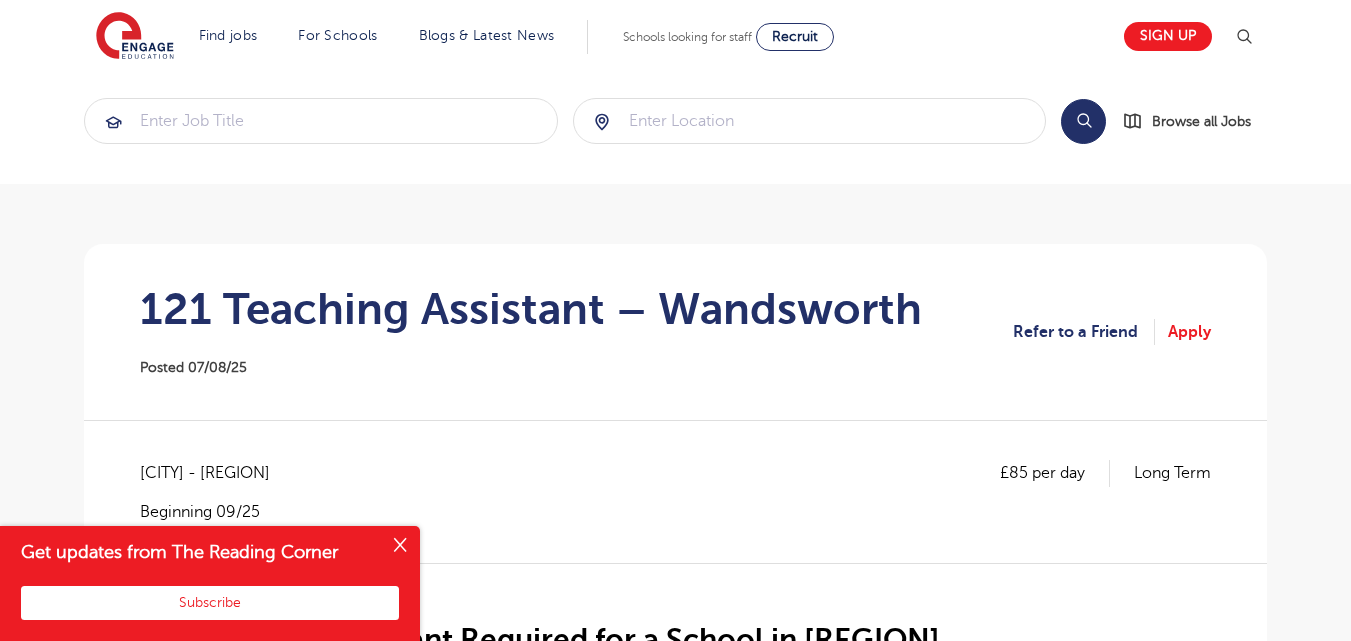 scroll, scrollTop: 0, scrollLeft: 0, axis: both 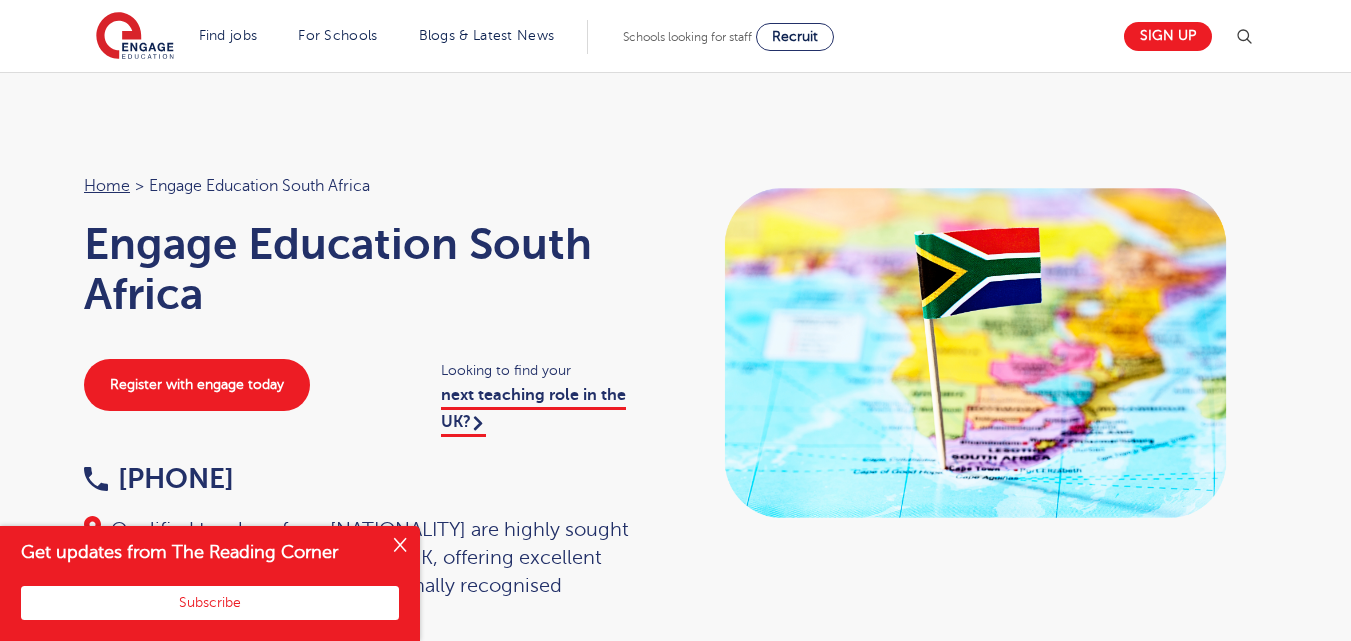 drag, startPoint x: 1357, startPoint y: 49, endPoint x: 1322, endPoint y: 17, distance: 47.423622 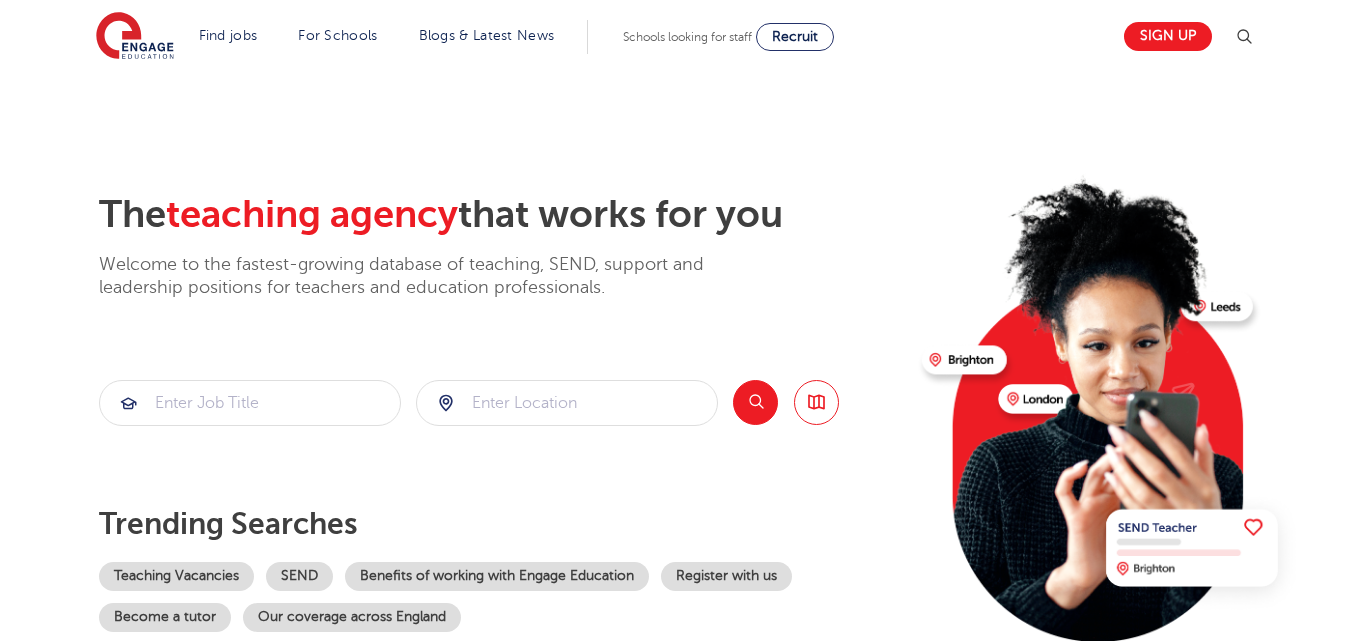 scroll, scrollTop: 0, scrollLeft: 0, axis: both 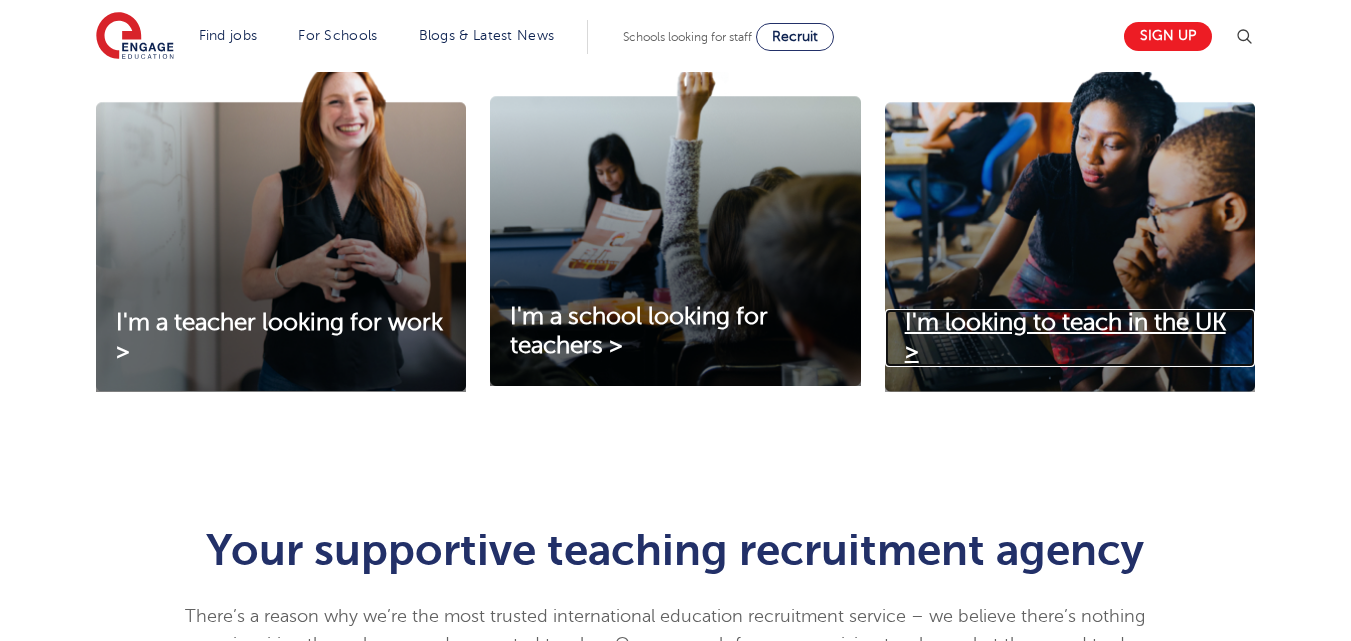 click on "I'm looking to teach in the UK  >" at bounding box center (1065, 337) 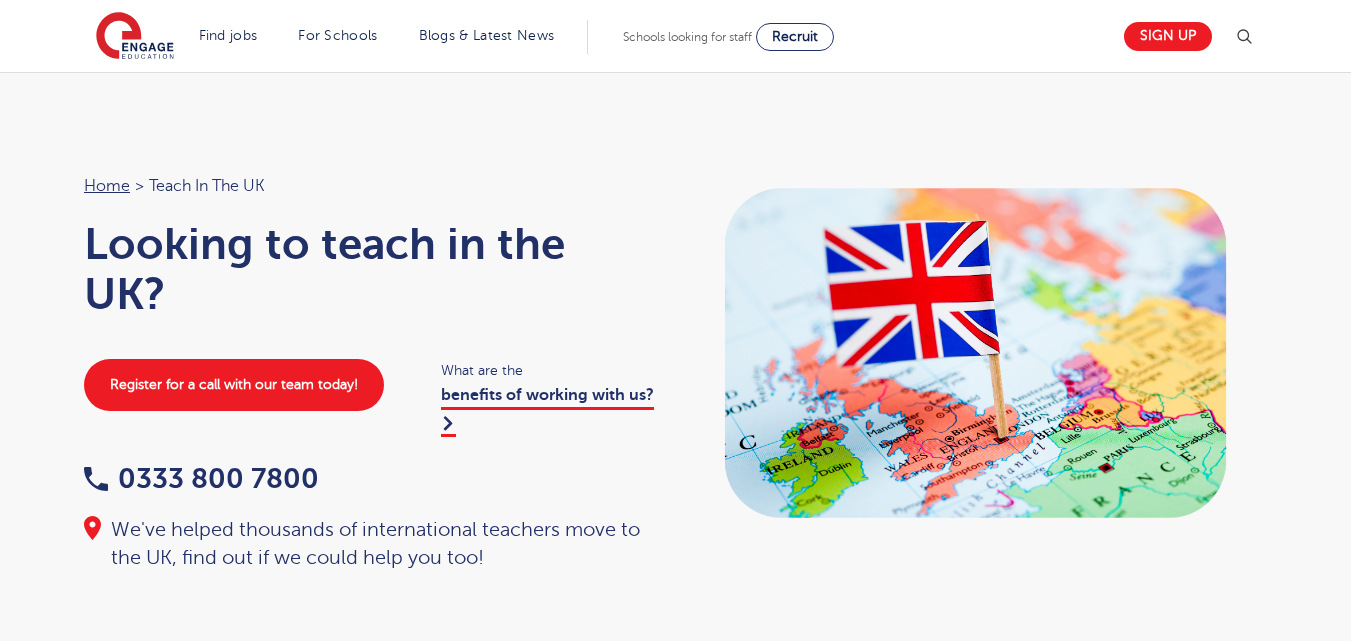 scroll, scrollTop: 0, scrollLeft: 0, axis: both 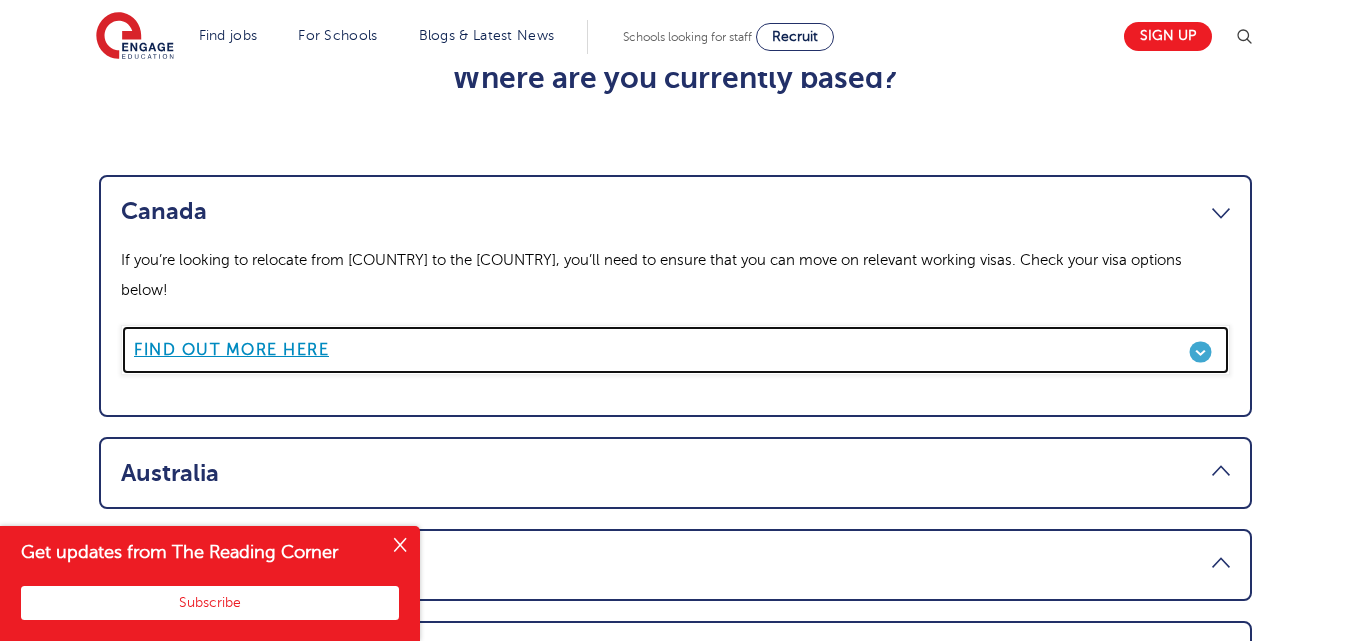 click on "Find out more here" at bounding box center [675, 350] 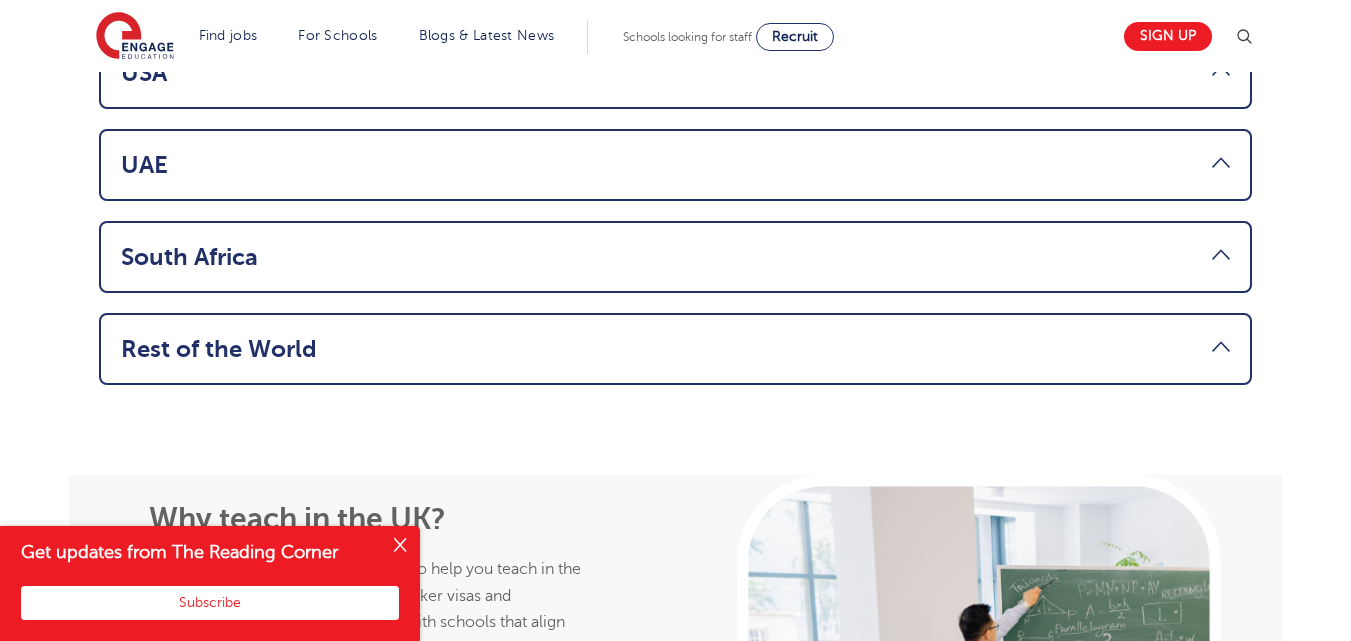 scroll, scrollTop: 1606, scrollLeft: 0, axis: vertical 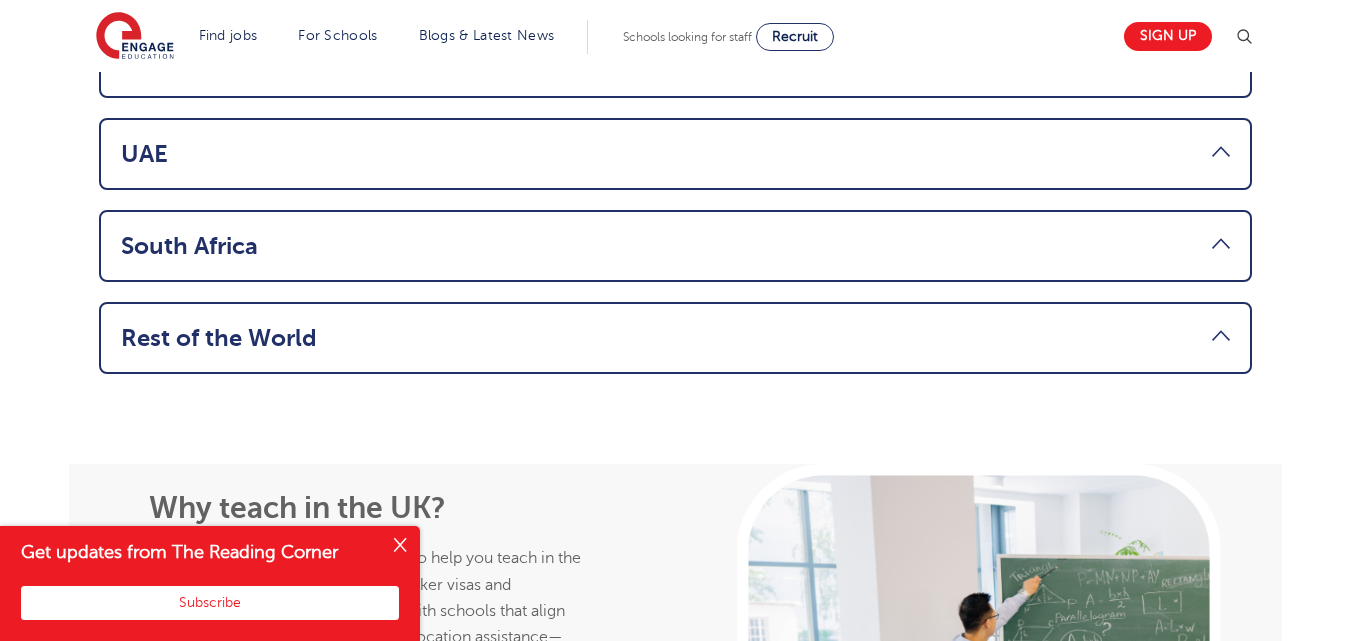 click on "Rest of the World" at bounding box center (675, 338) 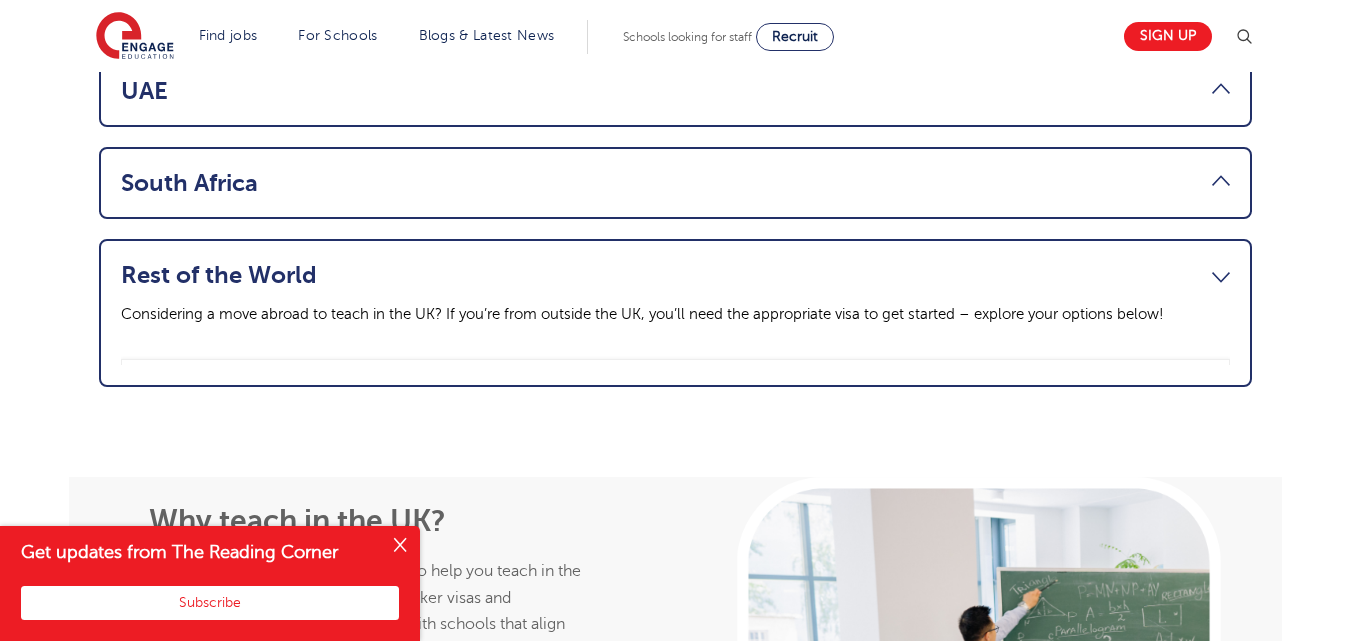 scroll, scrollTop: 1466, scrollLeft: 0, axis: vertical 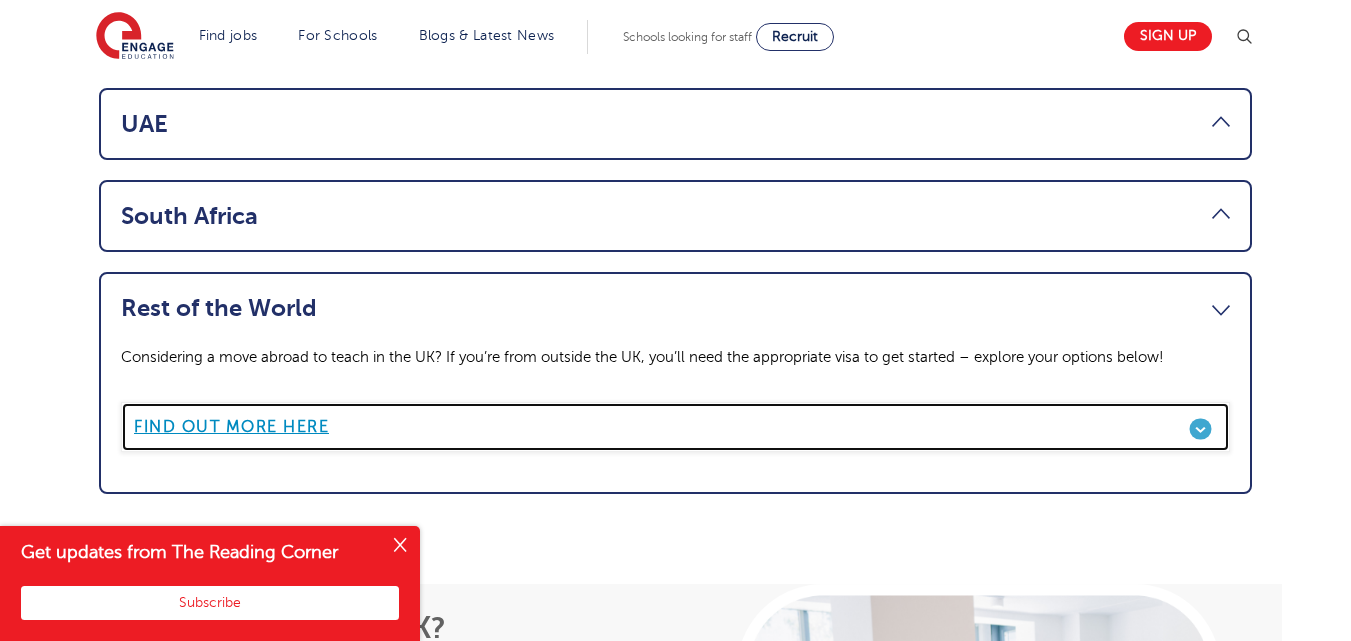 click on "Find out more here" at bounding box center [675, 427] 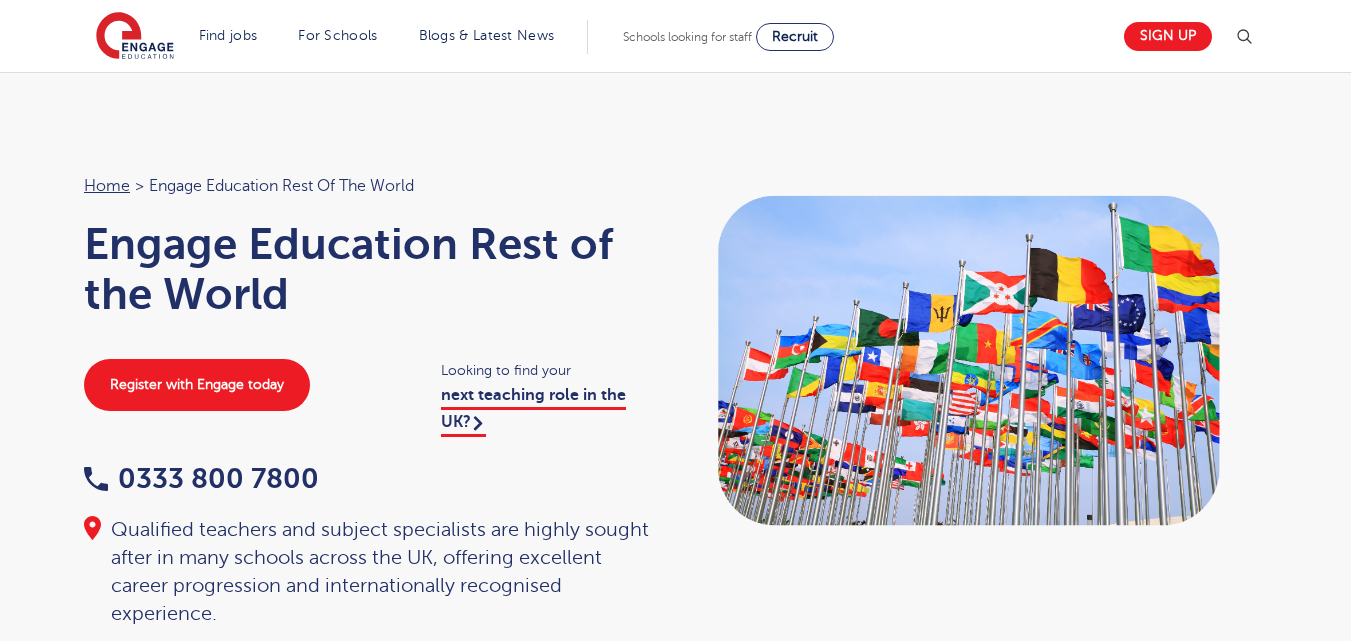 scroll, scrollTop: 0, scrollLeft: 0, axis: both 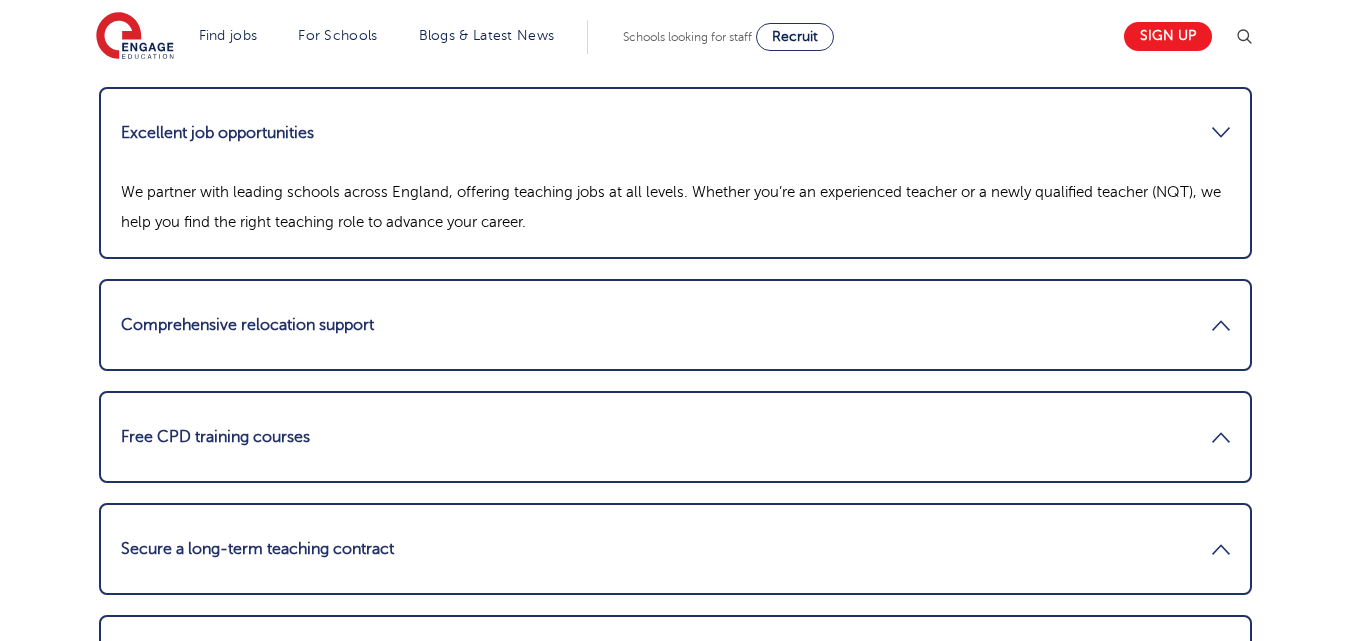 click on "Excellent job opportunities" at bounding box center [675, 133] 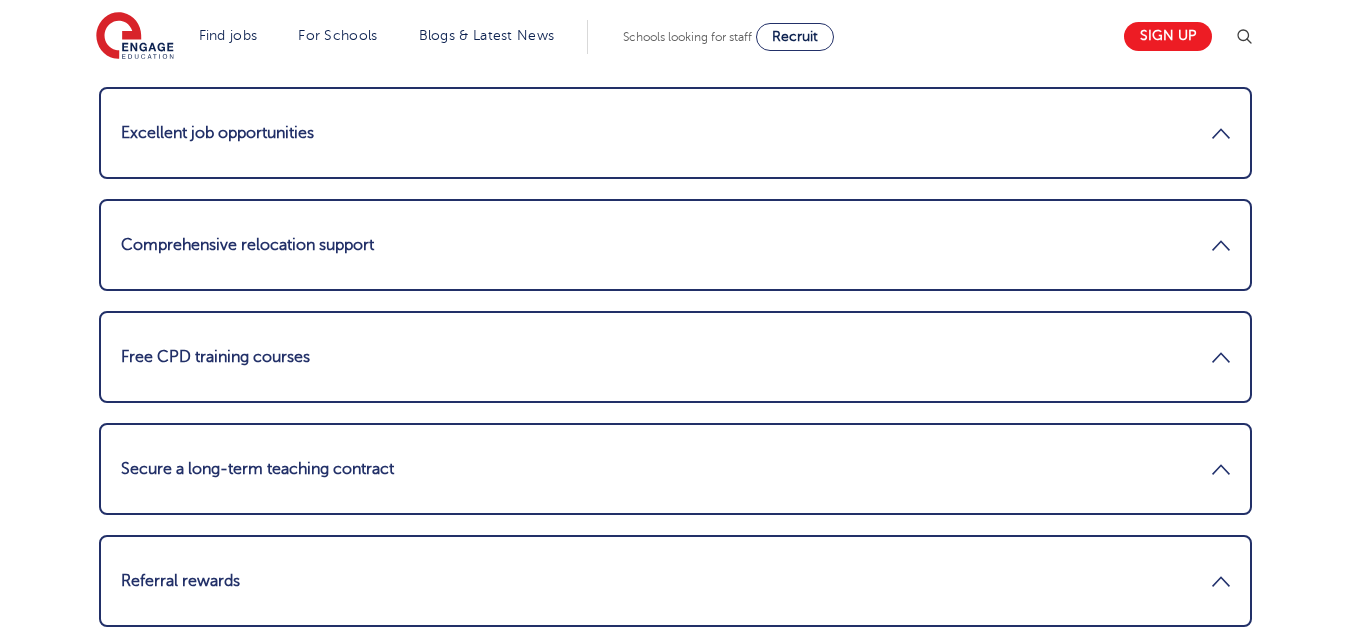 click on "Excellent job opportunities" at bounding box center (675, 133) 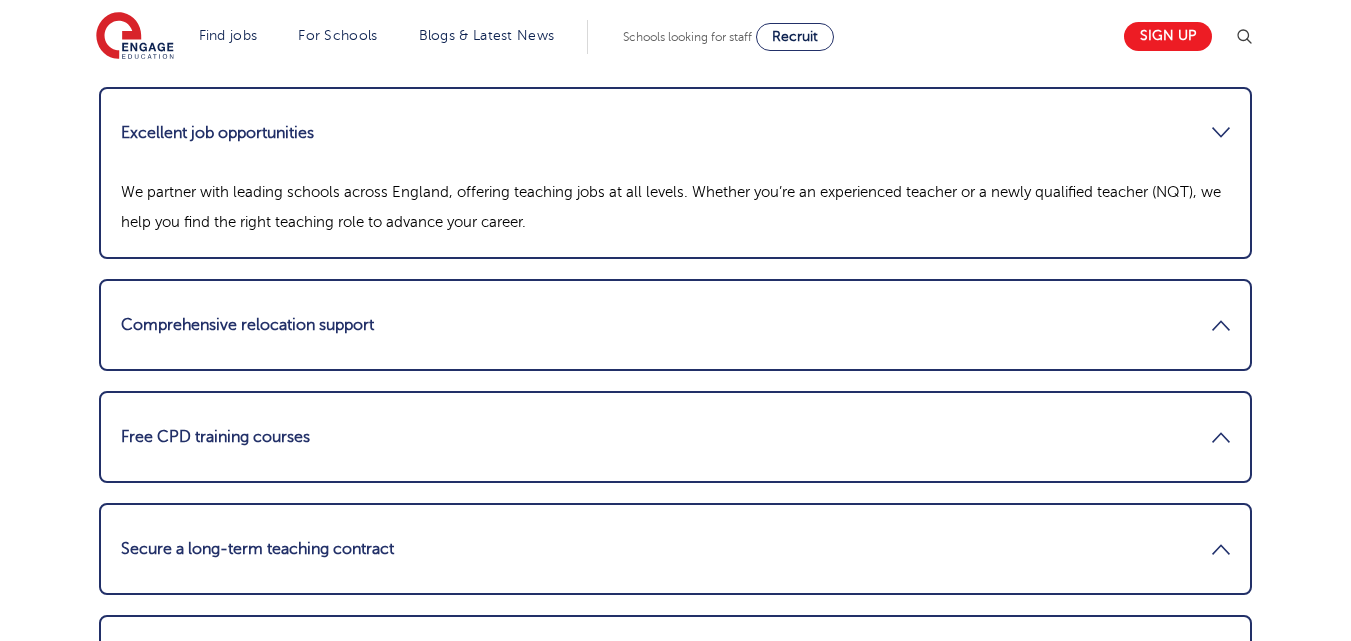 click on "Comprehensive relocation support" at bounding box center [675, 325] 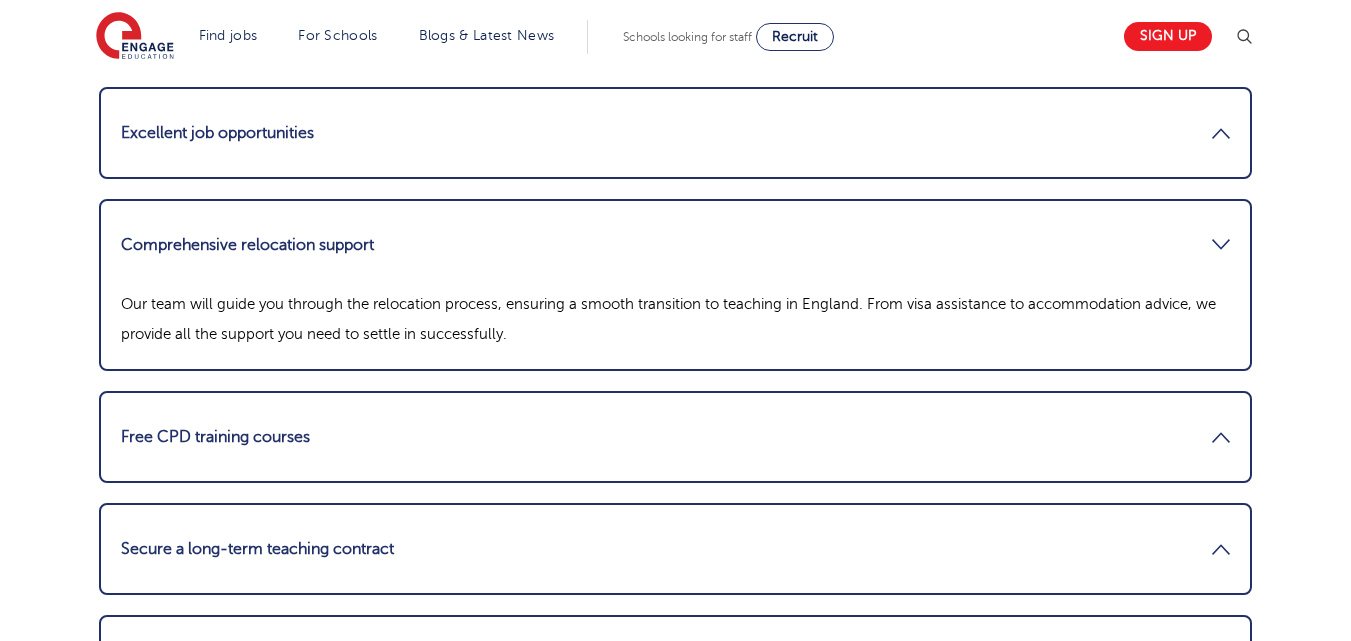 click on "Free CPD training courses" at bounding box center [675, 437] 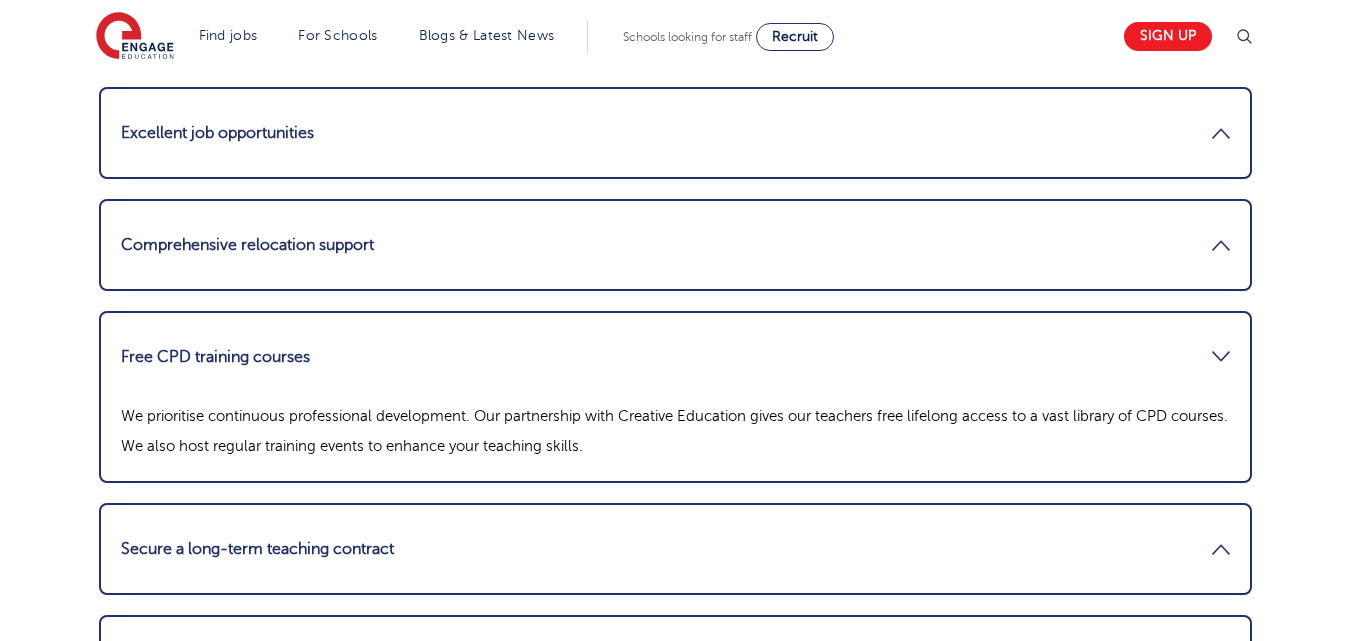 click on "Secure a long-term teaching contract" at bounding box center (675, 549) 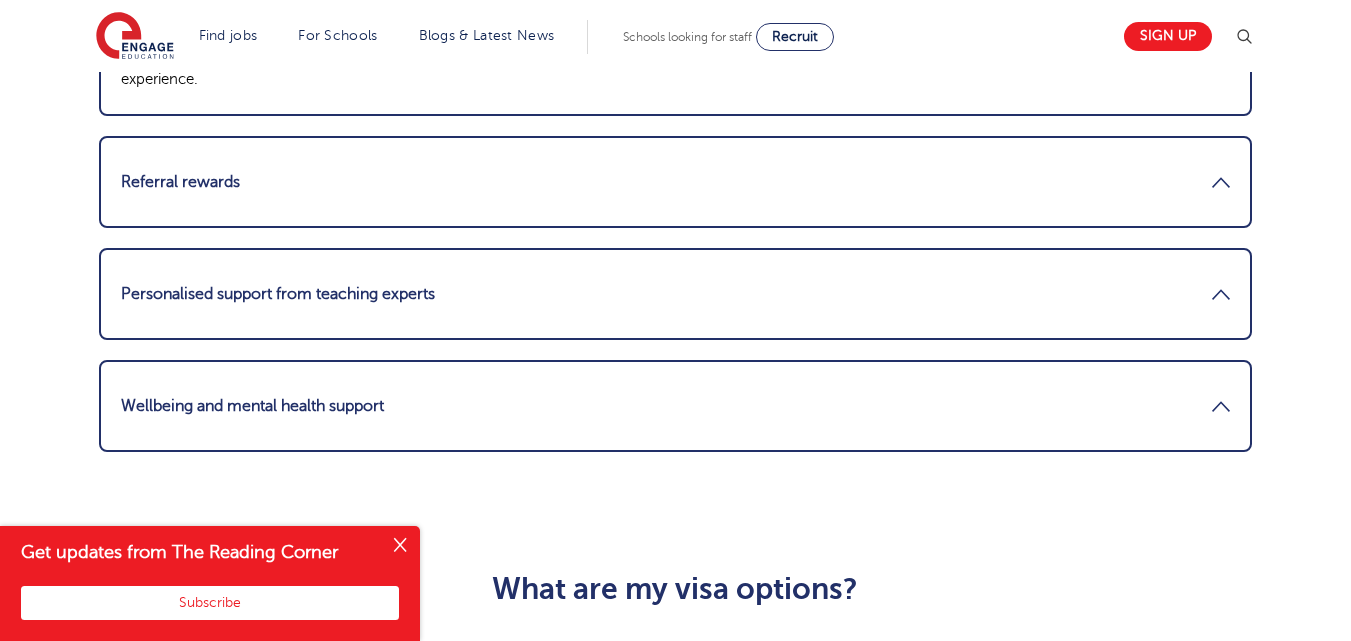 scroll, scrollTop: 3004, scrollLeft: 0, axis: vertical 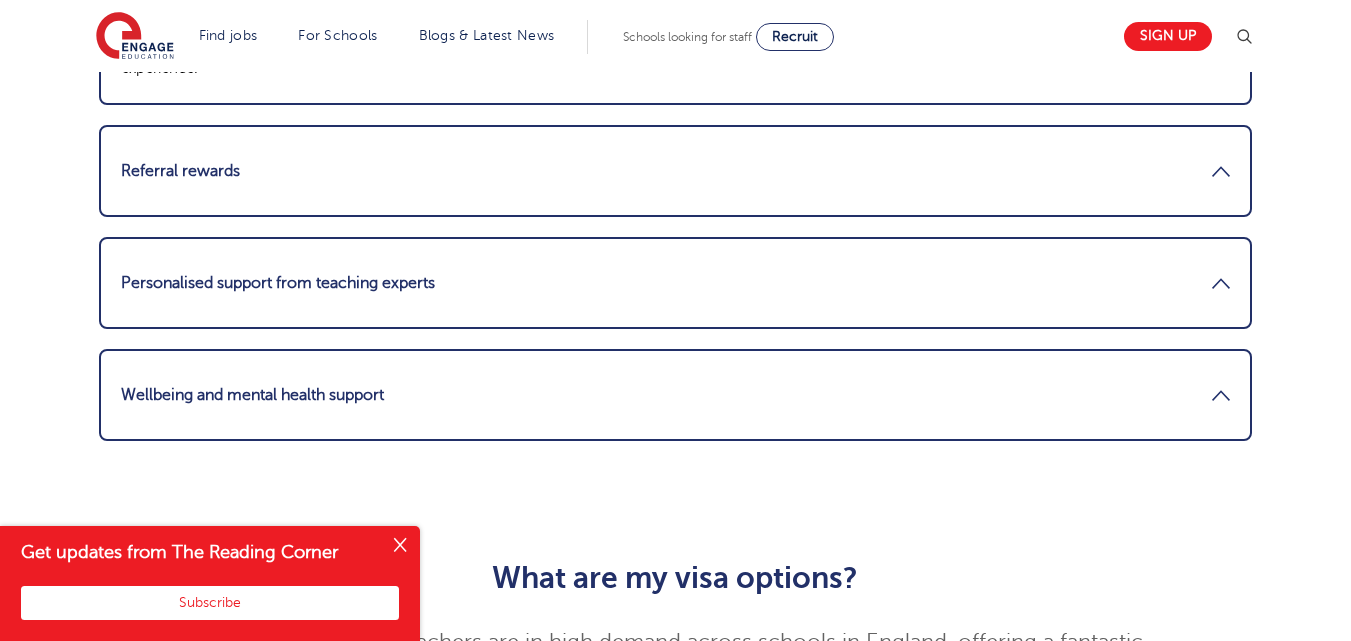 click on "Referral rewards" at bounding box center (675, 171) 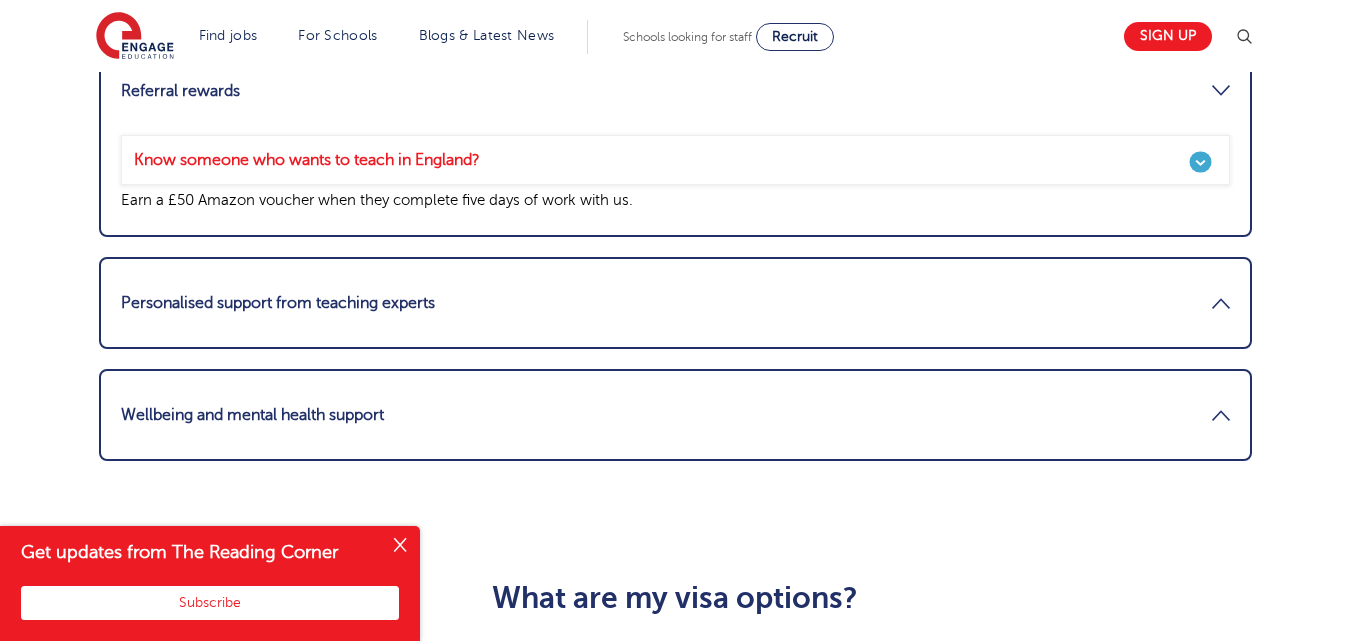 click on "Personalised support from teaching experts" at bounding box center [675, 303] 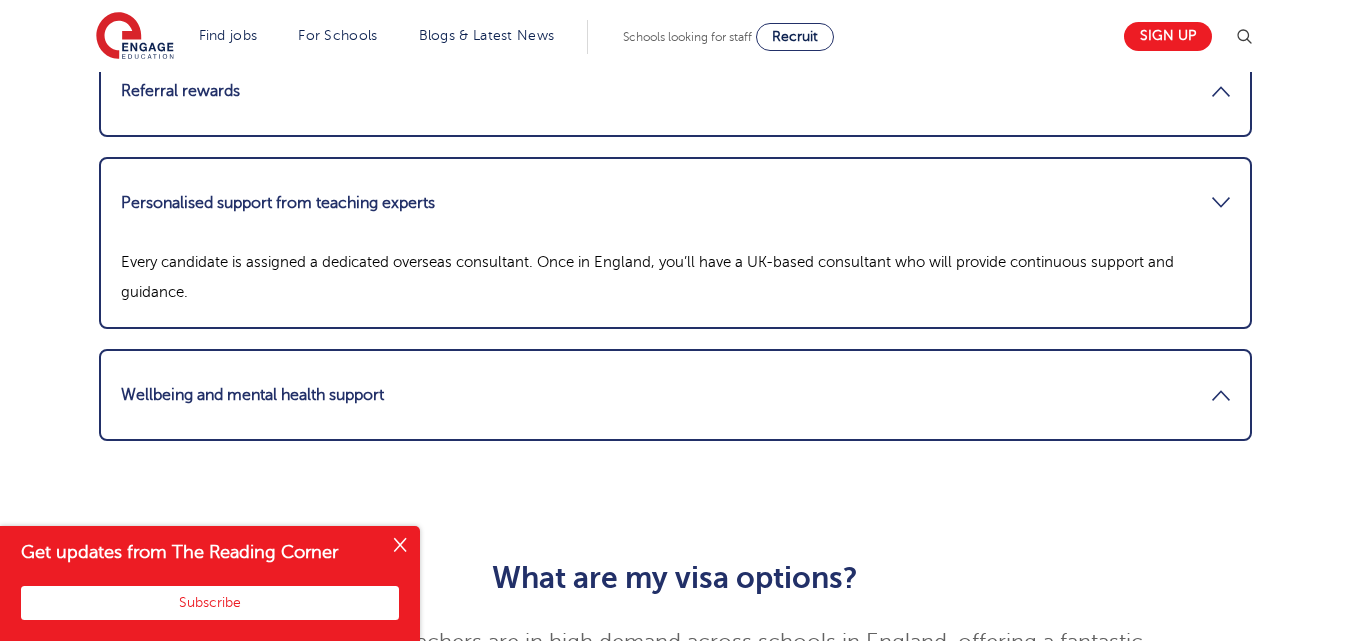 click on "Wellbeing and mental health support" at bounding box center [675, 395] 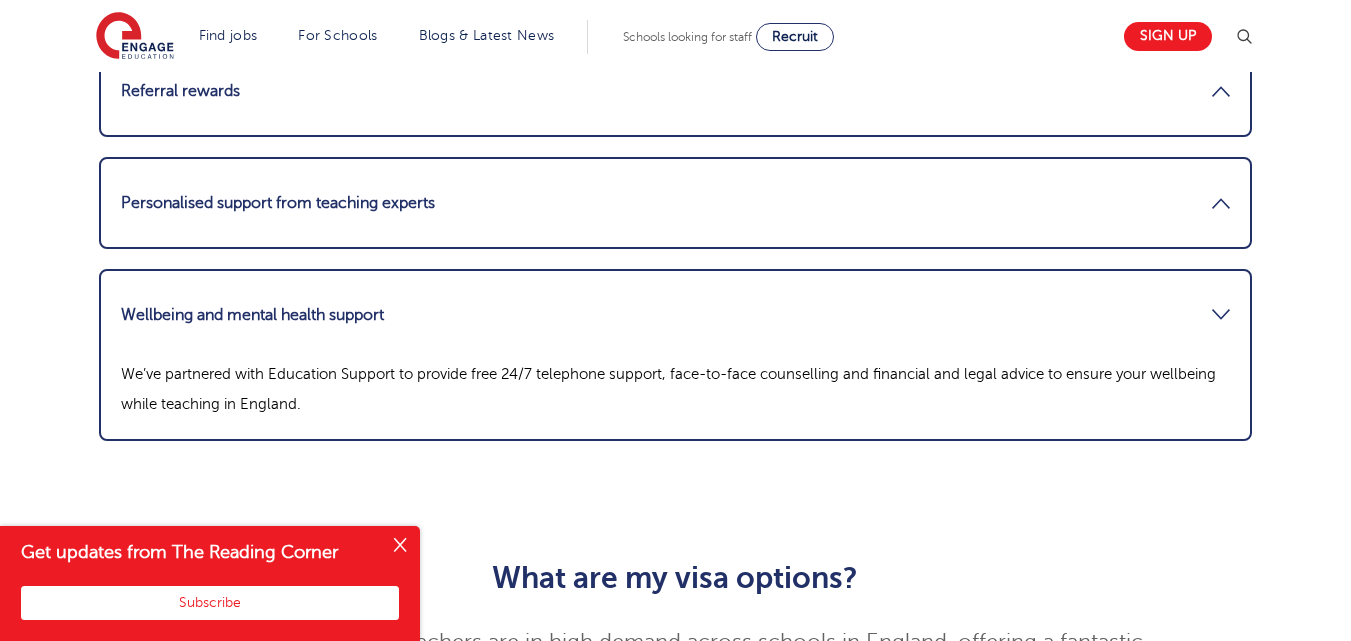 click on "We’ve partnered with Education Support to provide free 24/7 telephone support, face-to-face counselling and financial and legal advice to ensure your wellbeing while teaching in England." at bounding box center (675, 389) 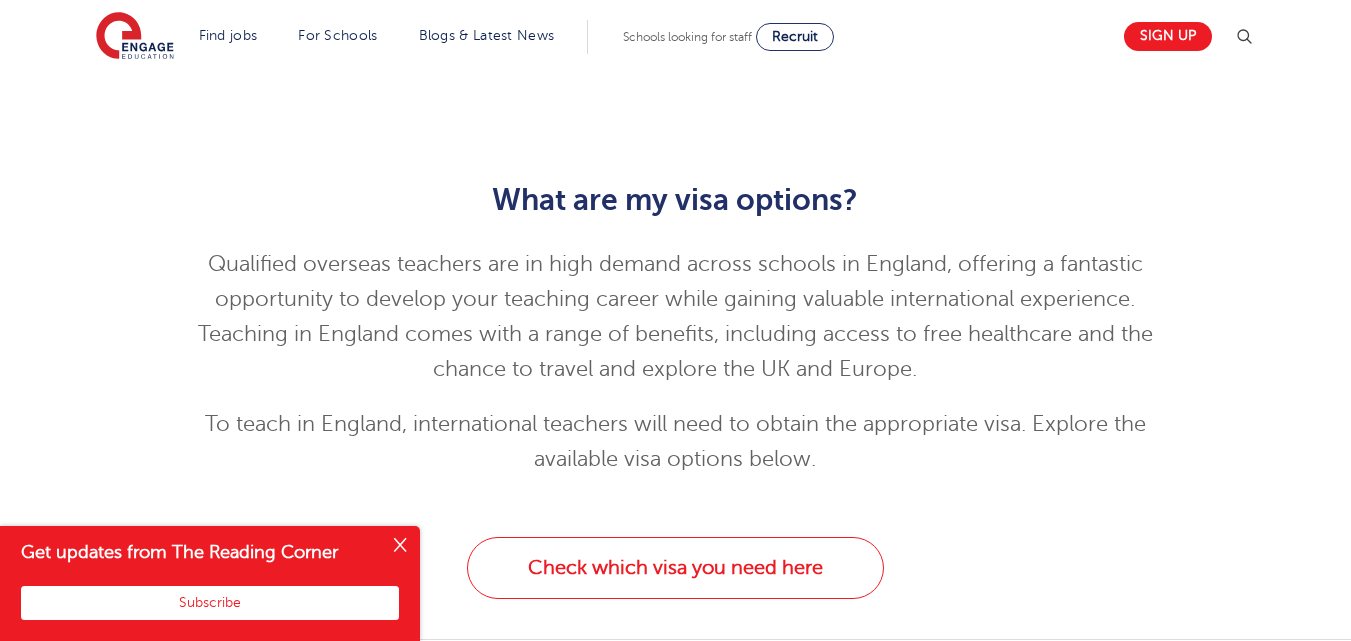 scroll, scrollTop: 3404, scrollLeft: 0, axis: vertical 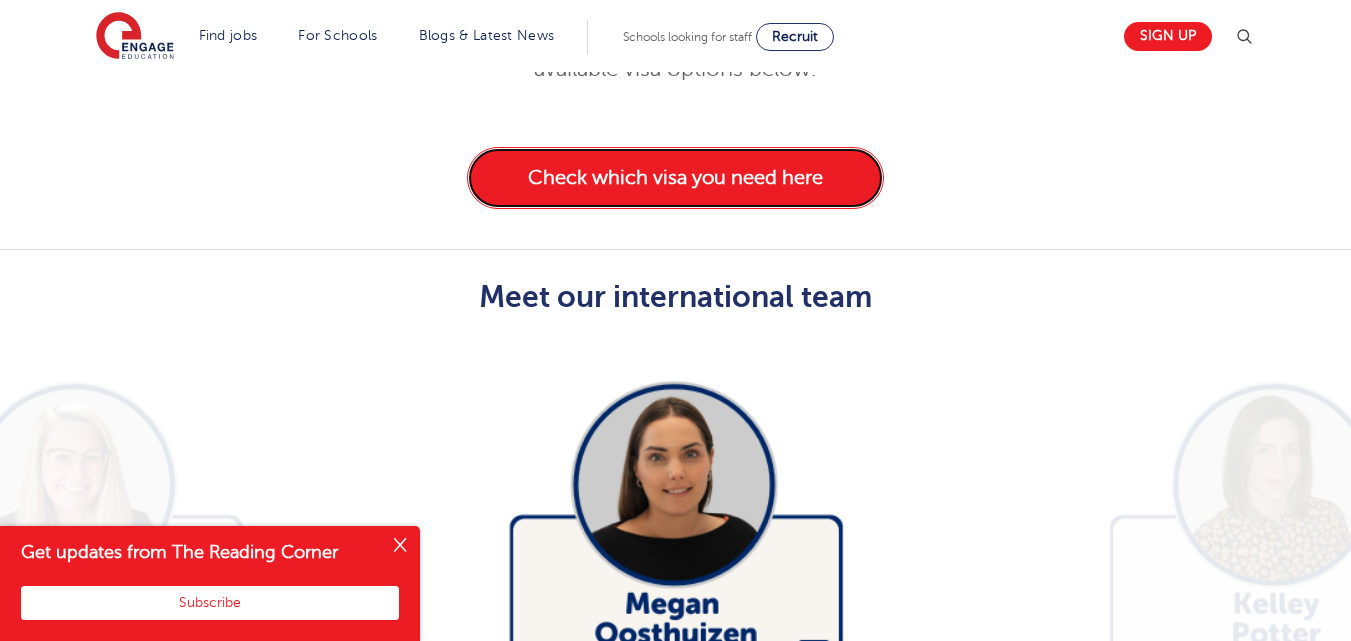 click on "Check which visa you need here" at bounding box center (675, 178) 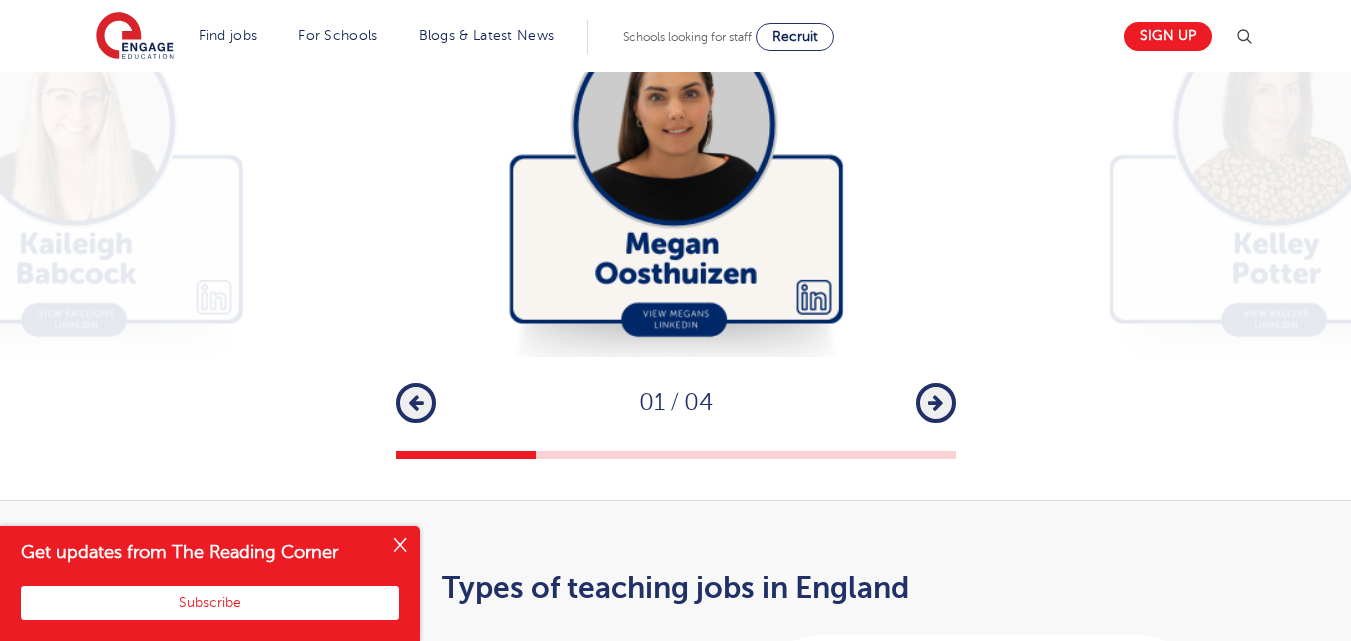 scroll, scrollTop: 4172, scrollLeft: 0, axis: vertical 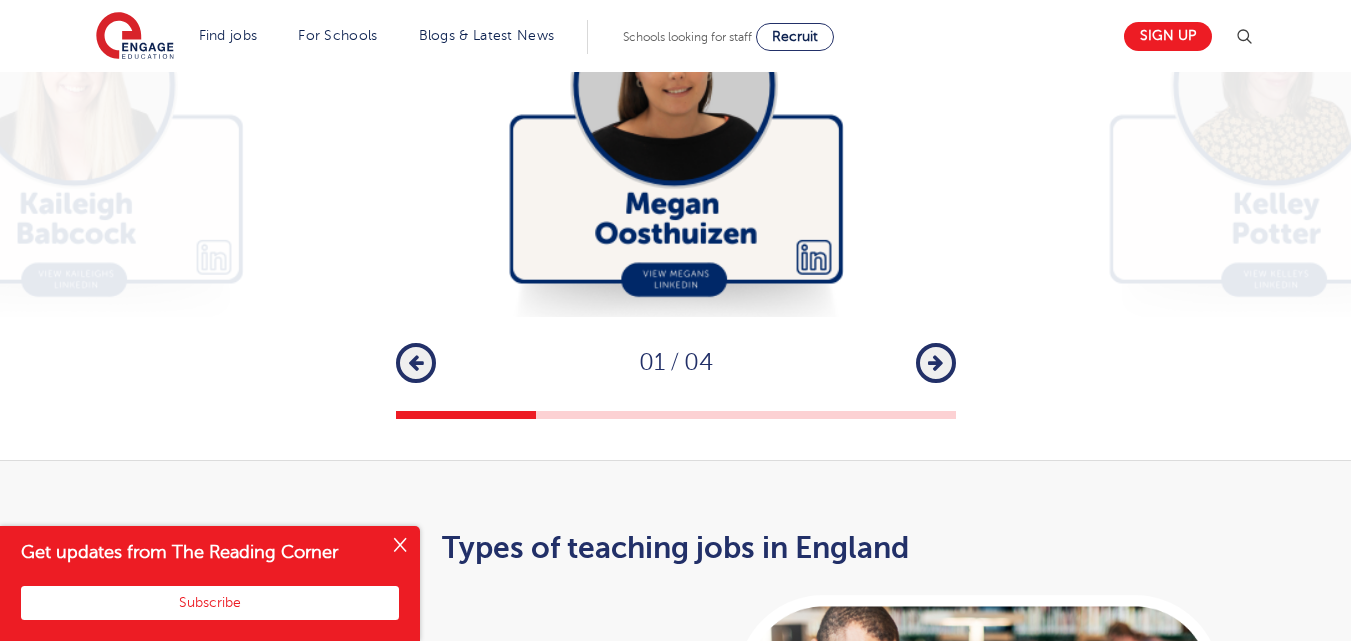 click at bounding box center (415, 363) 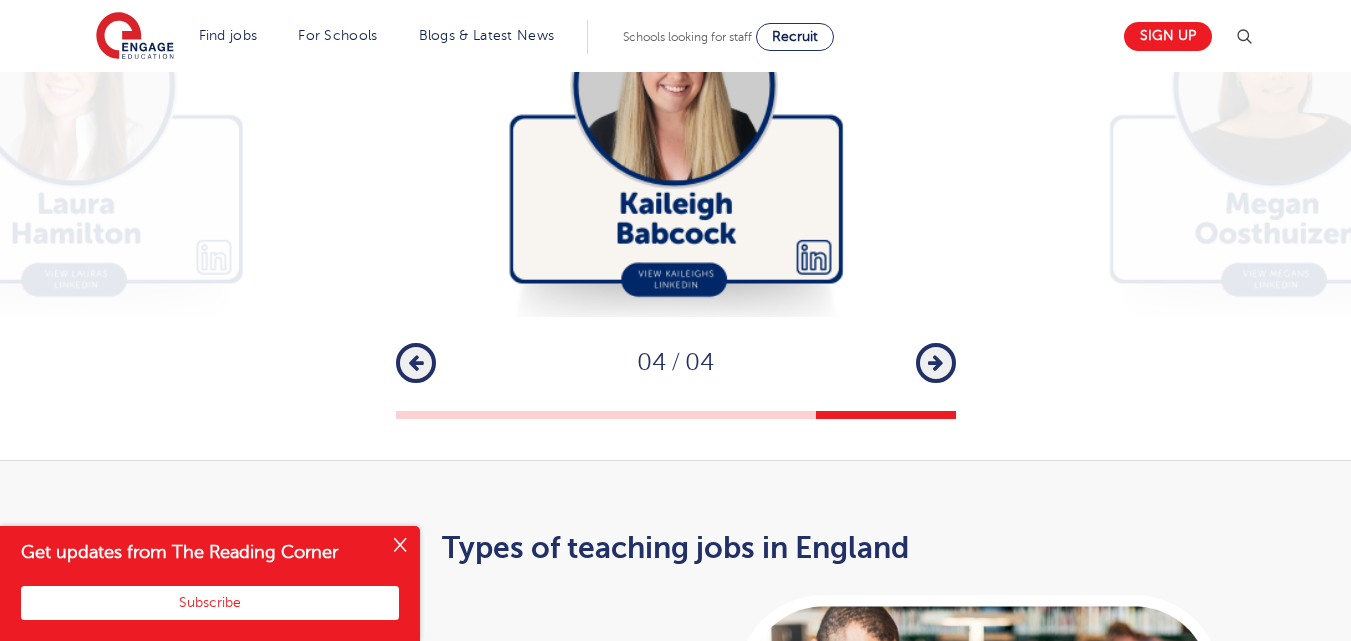 click at bounding box center [415, 363] 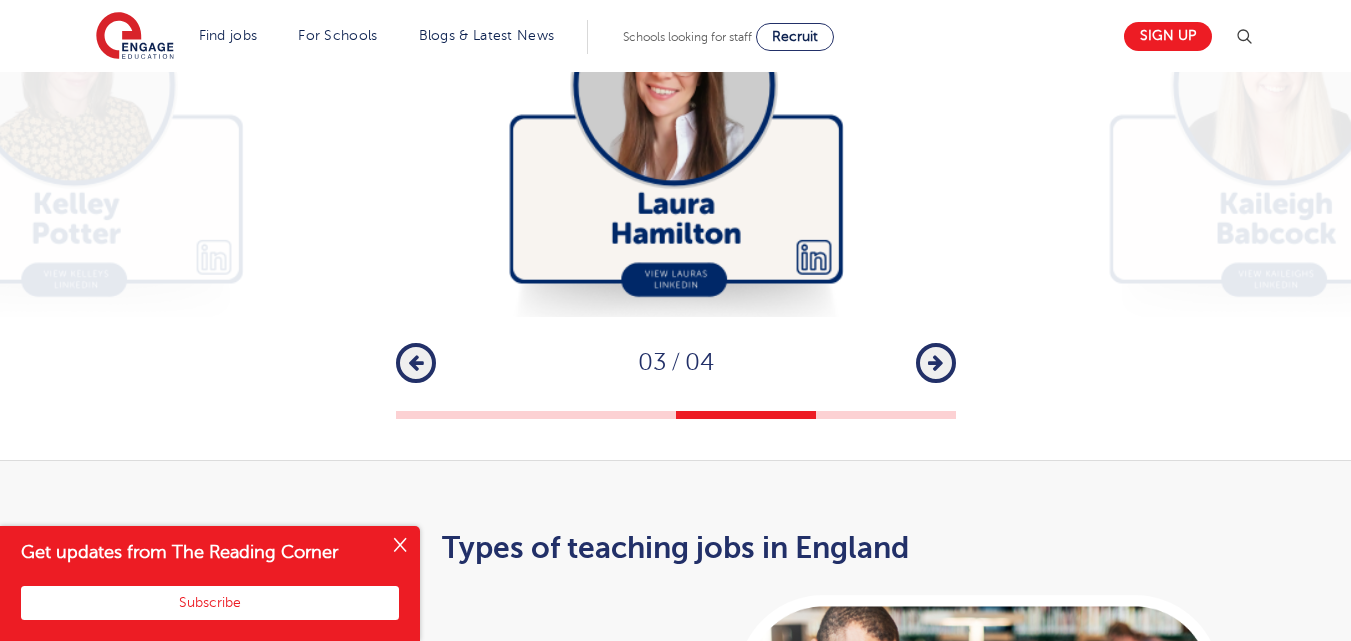 click at bounding box center [415, 363] 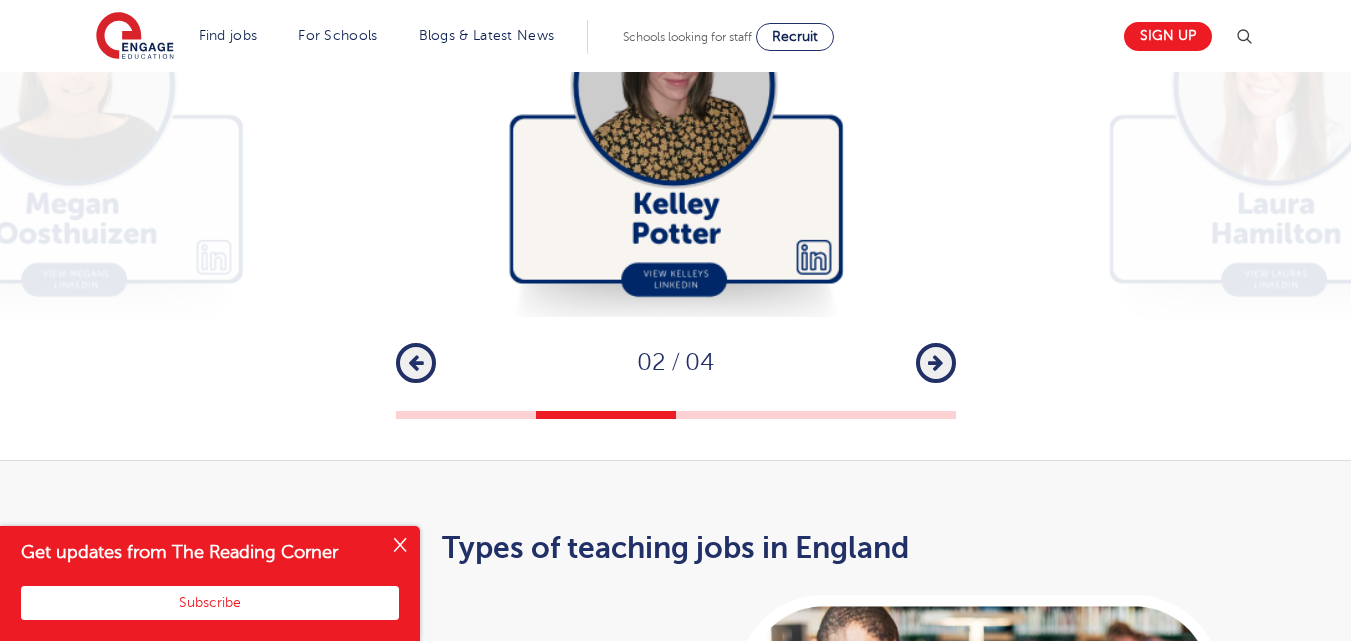 click at bounding box center (415, 363) 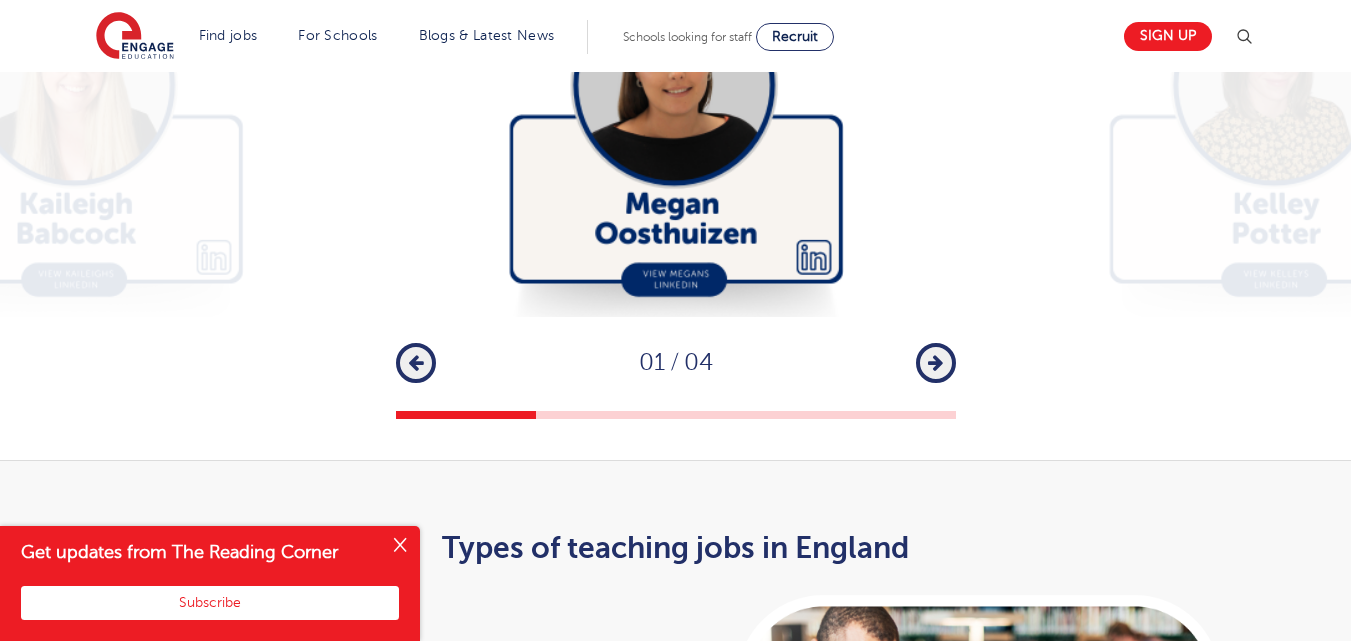 click at bounding box center (415, 363) 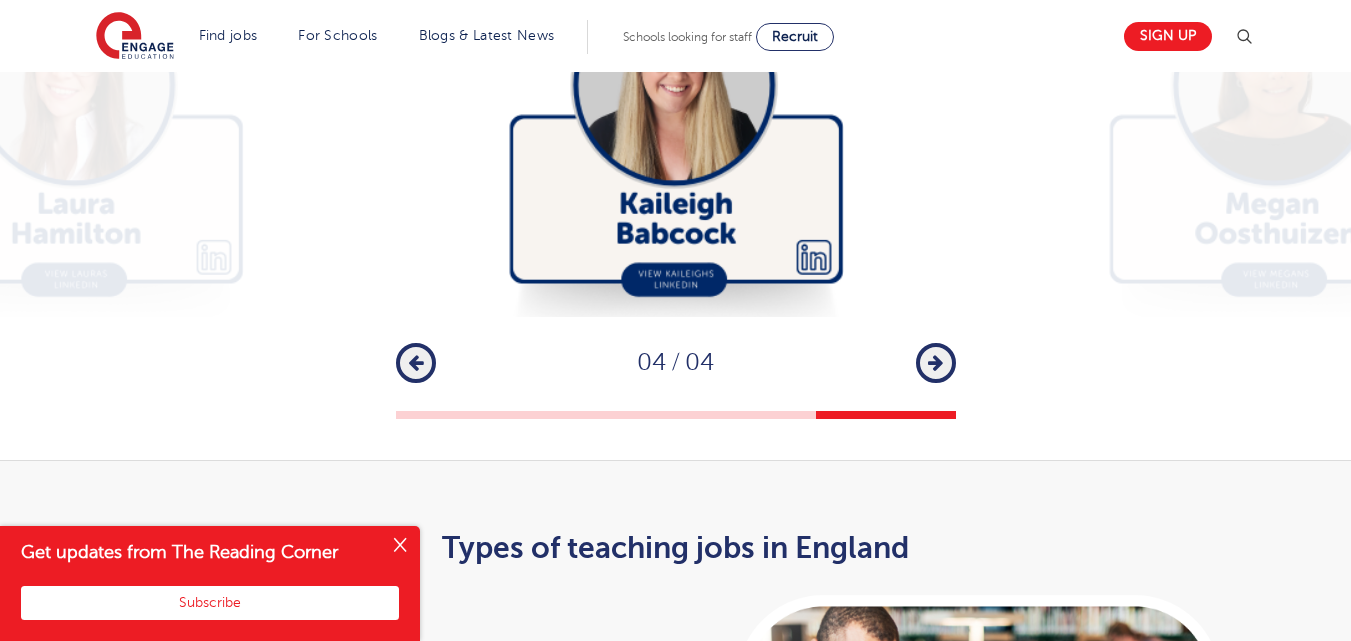 type 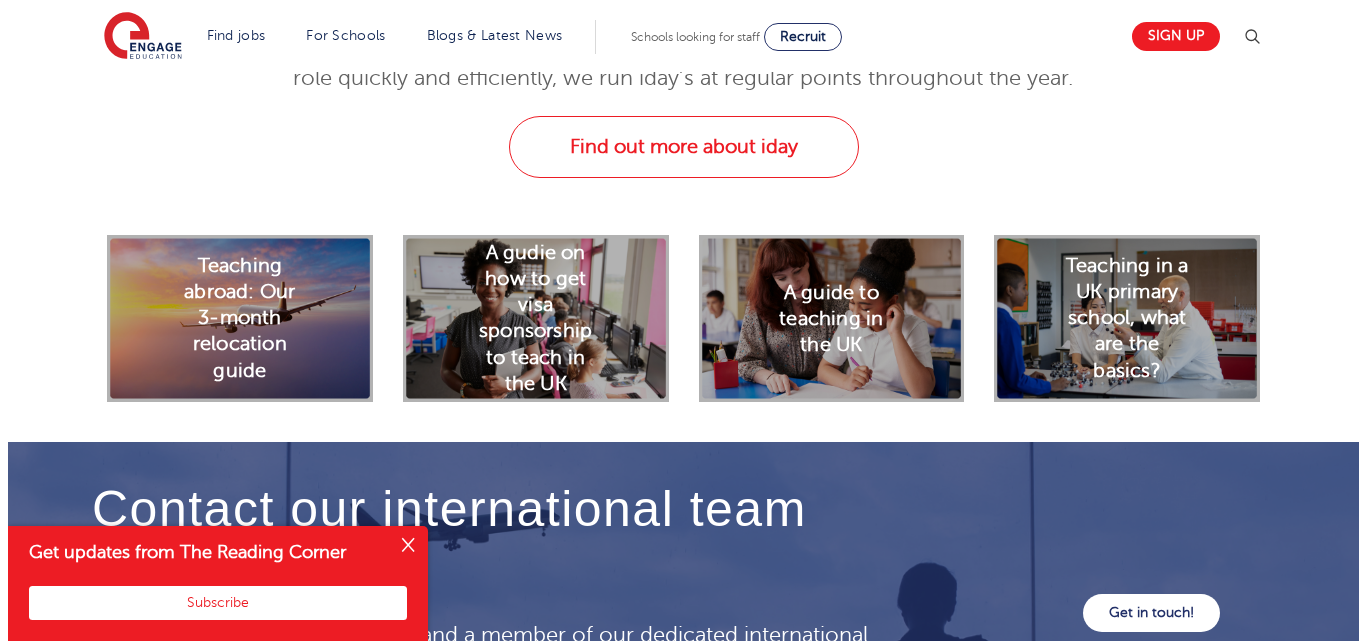 scroll, scrollTop: 5452, scrollLeft: 0, axis: vertical 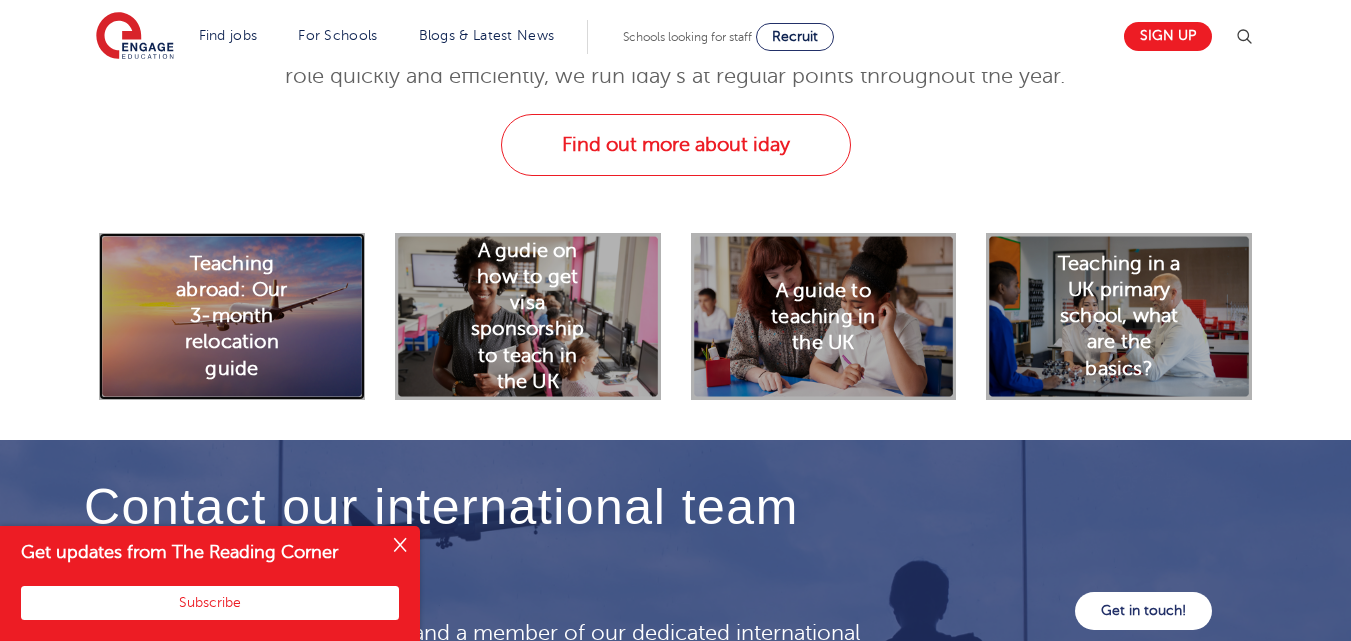 click on "Teaching abroad: Our 3-month relocation guide" at bounding box center [231, 316] 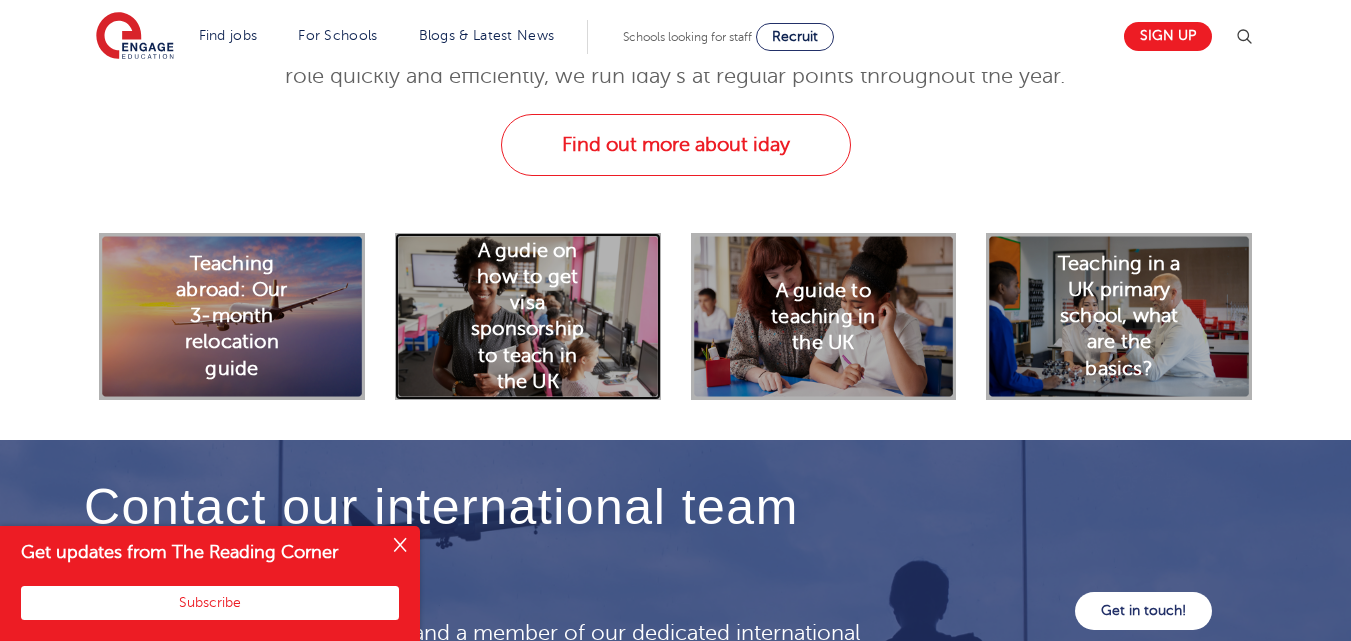 click on "A gudie on how to get visa sponsorship to teach in the UK" at bounding box center (527, 317) 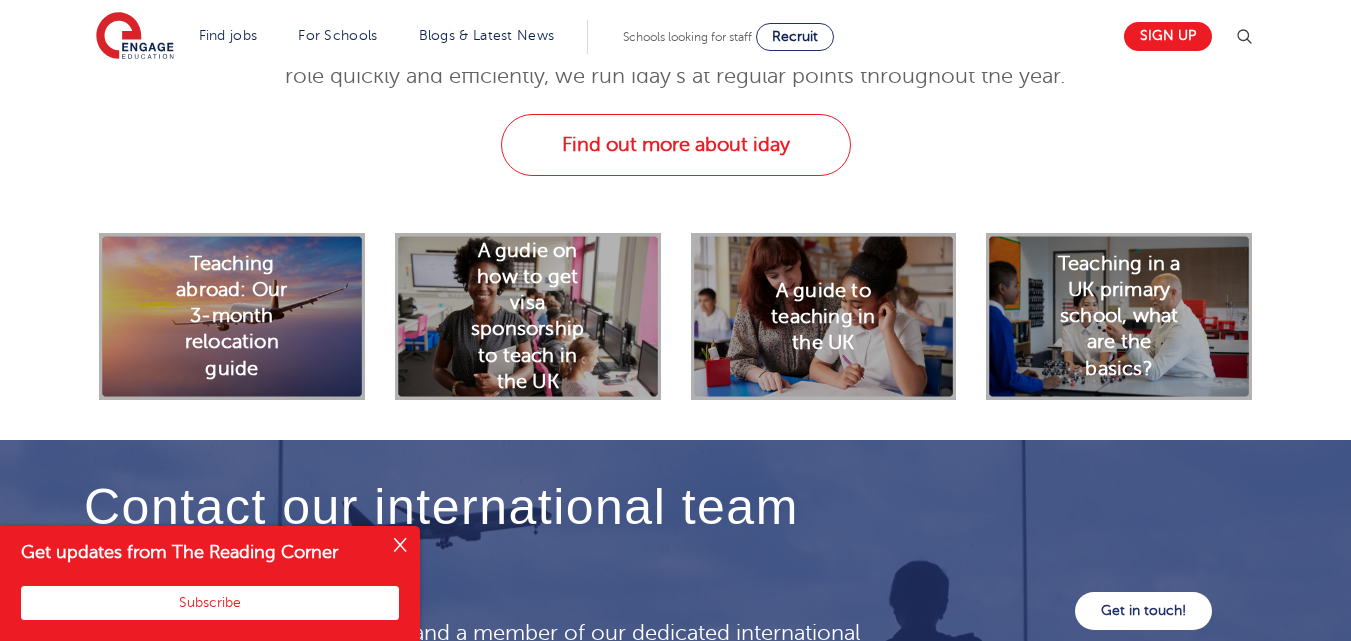 click at bounding box center [1244, 37] 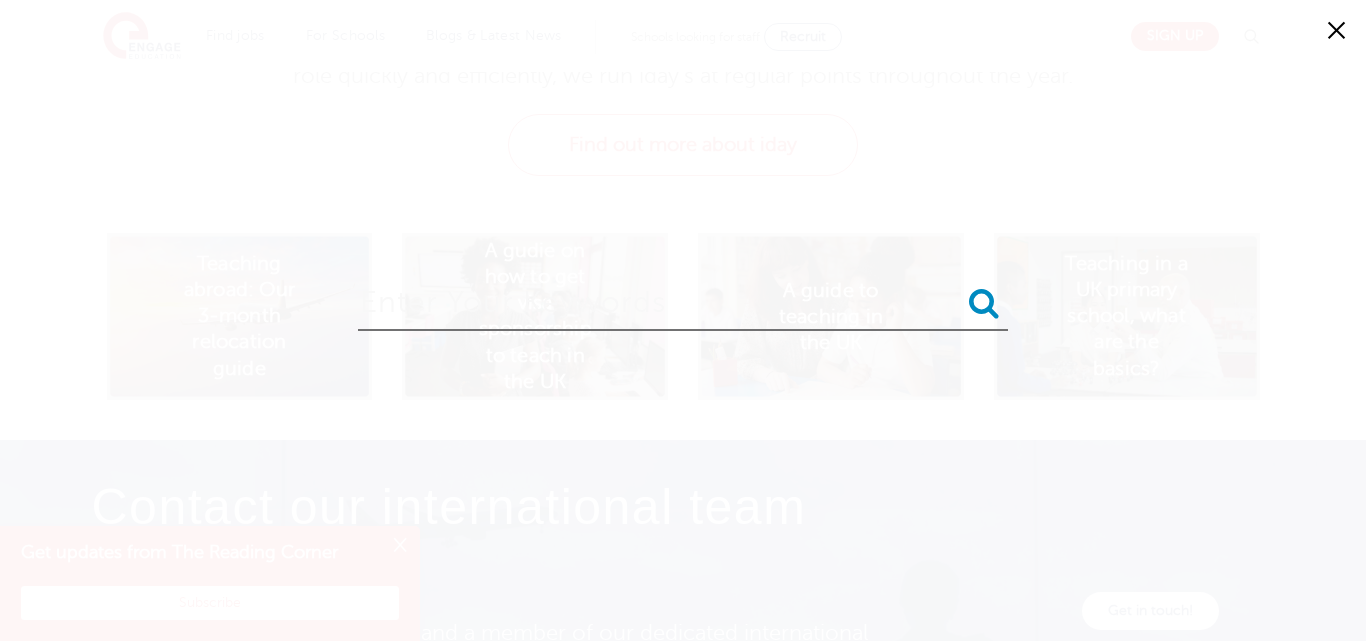 click at bounding box center (984, 303) 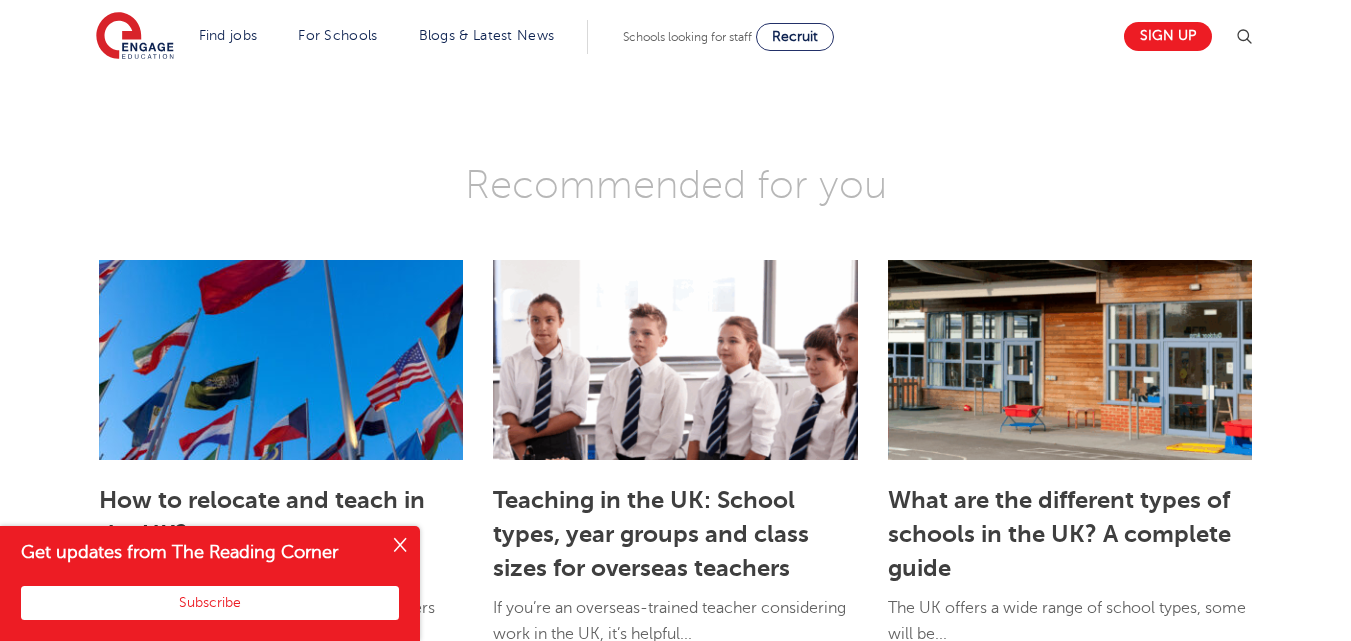 scroll, scrollTop: 3040, scrollLeft: 0, axis: vertical 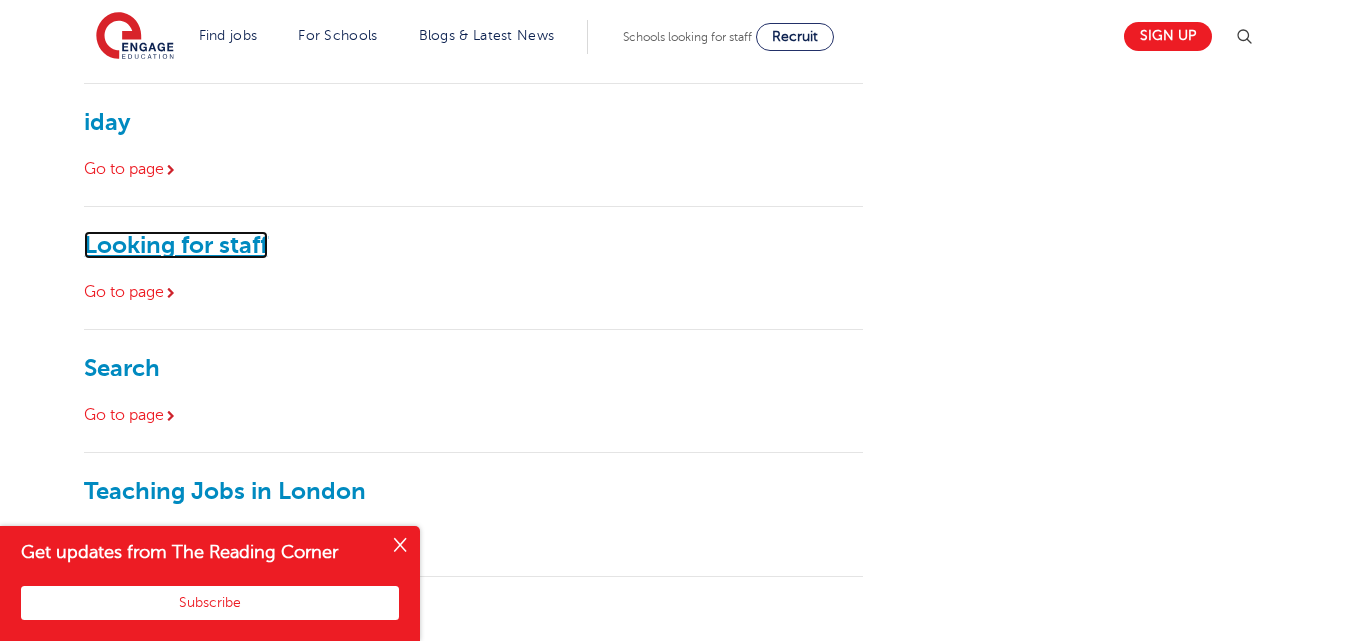 click on "Looking for staff" at bounding box center (176, 245) 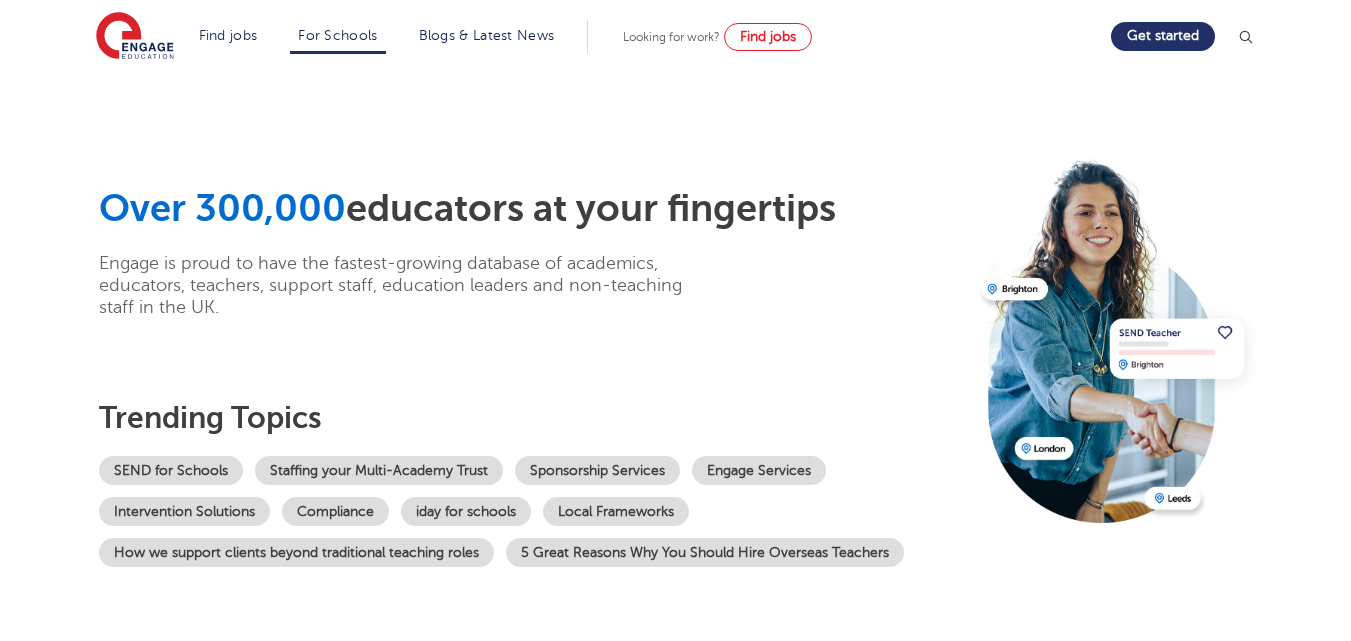 scroll, scrollTop: 0, scrollLeft: 0, axis: both 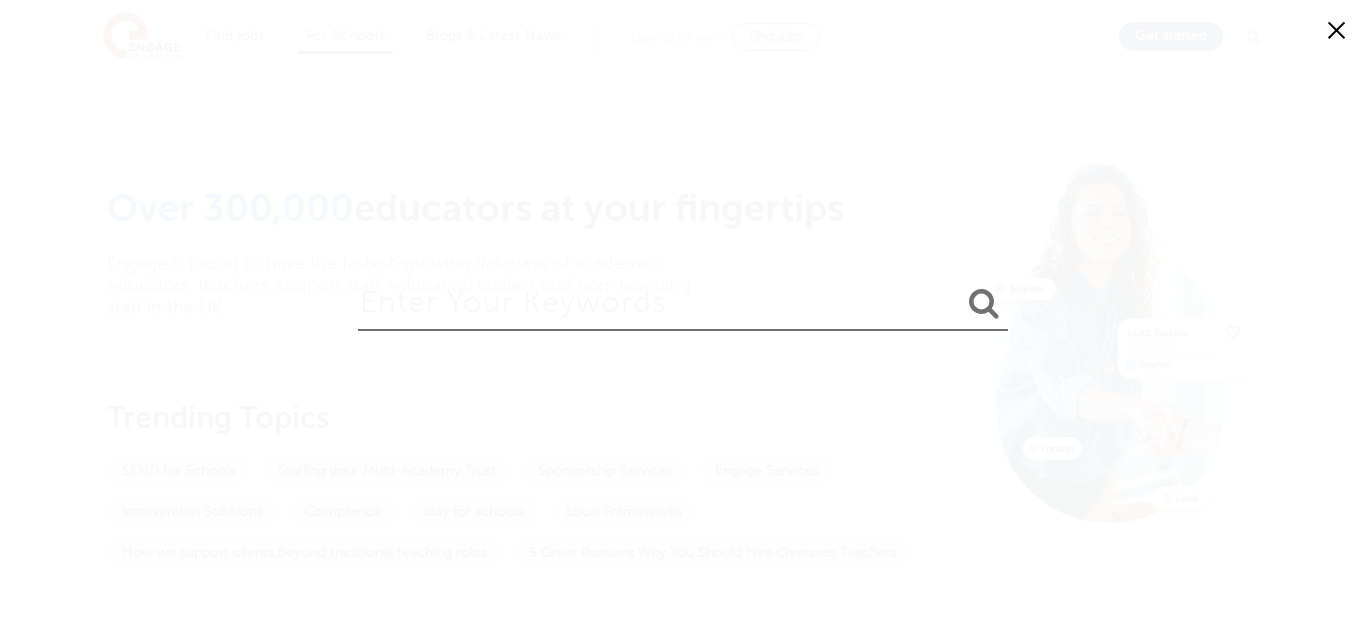 click at bounding box center [683, 298] 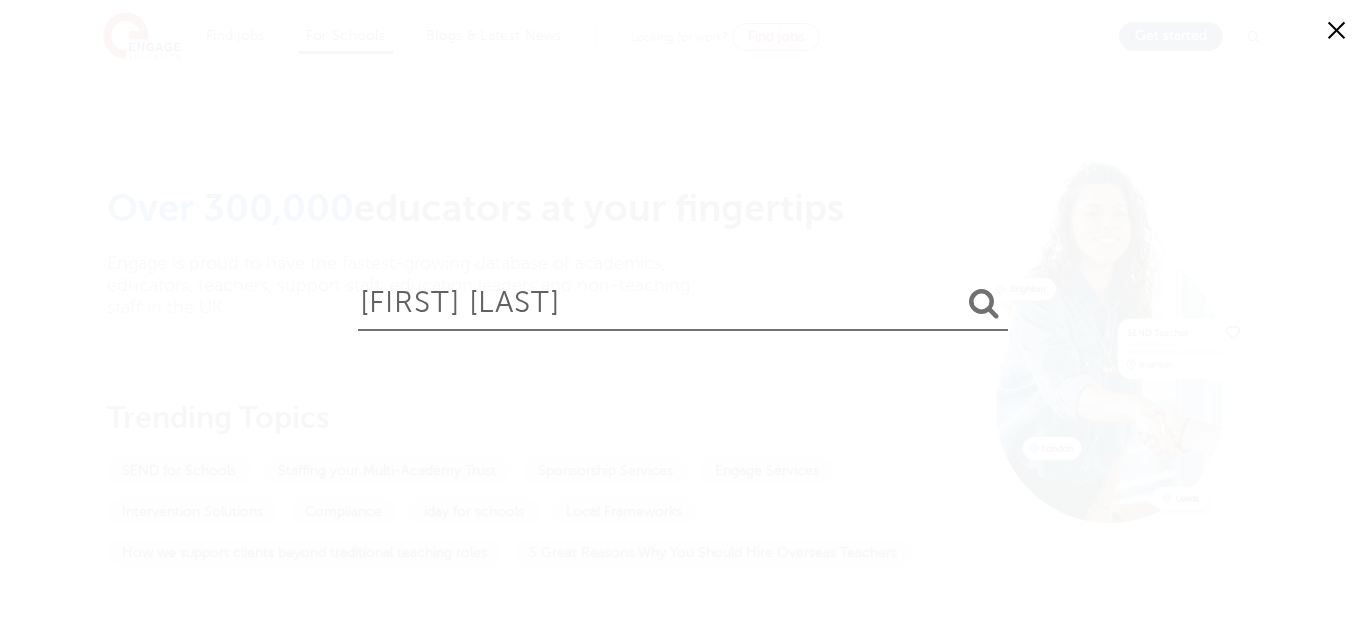 type on "[NAME] [NAME]" 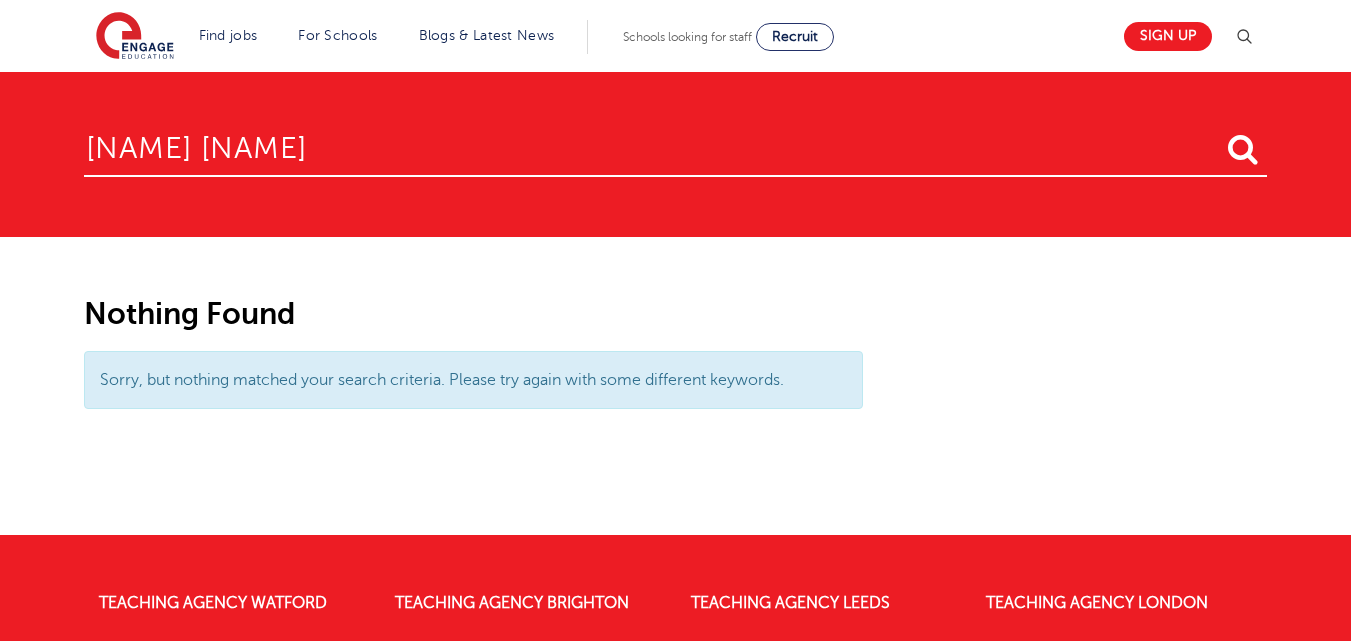 scroll, scrollTop: 0, scrollLeft: 0, axis: both 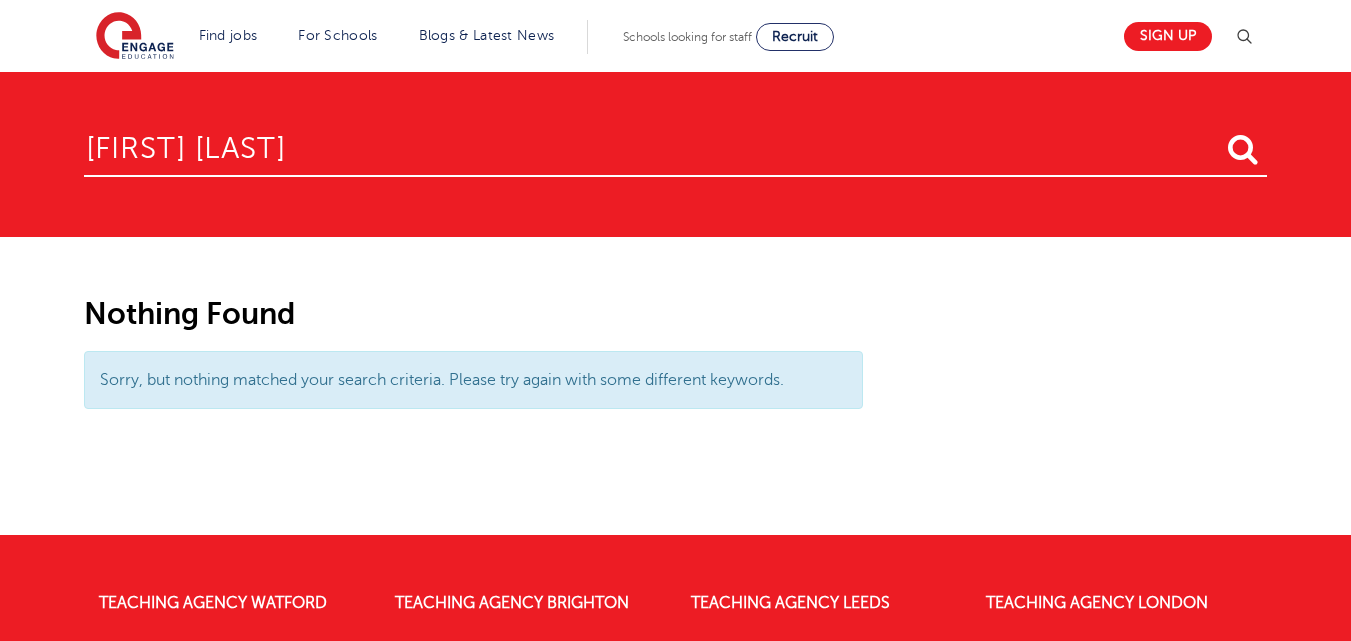 click on "osarfo seth" at bounding box center [675, 144] 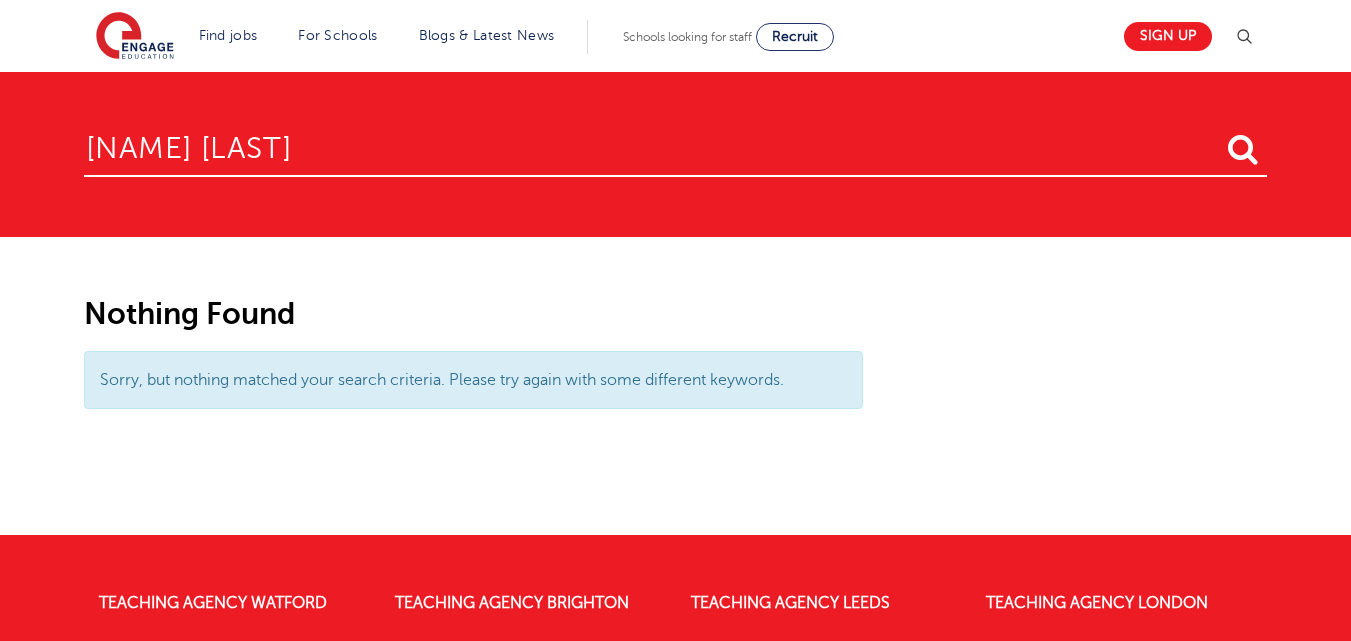 scroll, scrollTop: 0, scrollLeft: 0, axis: both 